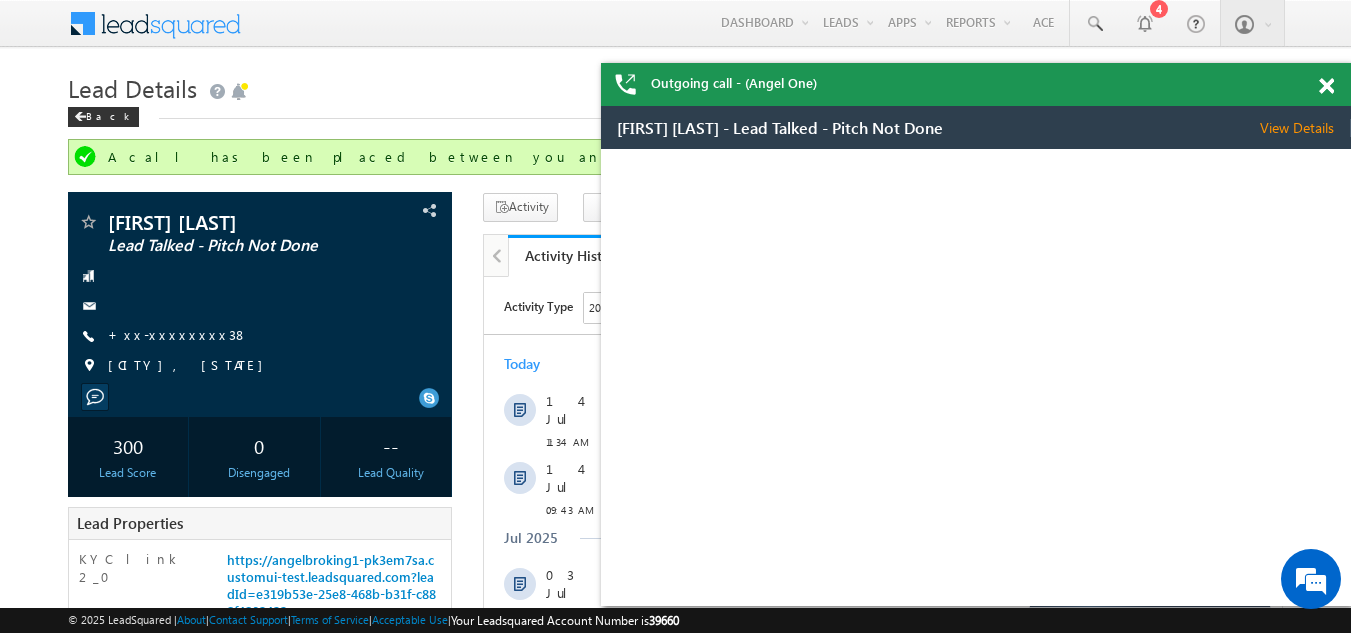 scroll, scrollTop: 0, scrollLeft: 0, axis: both 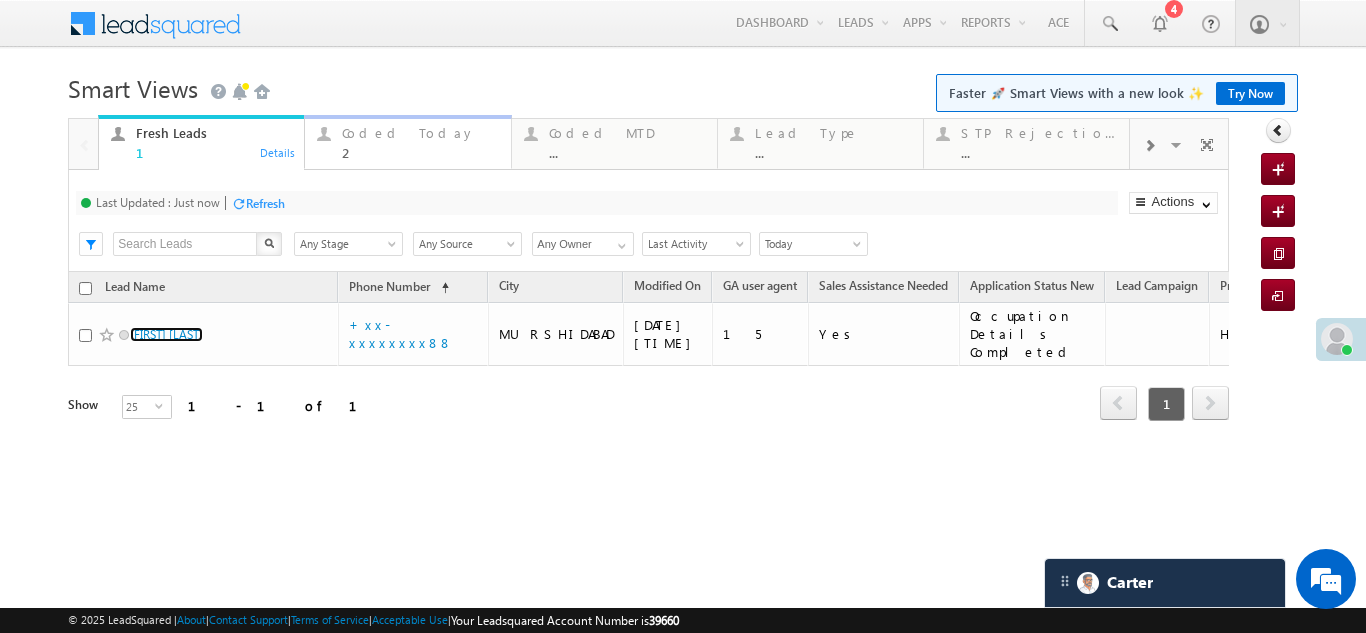 click on "Coded Today 2 Details" at bounding box center [407, 142] 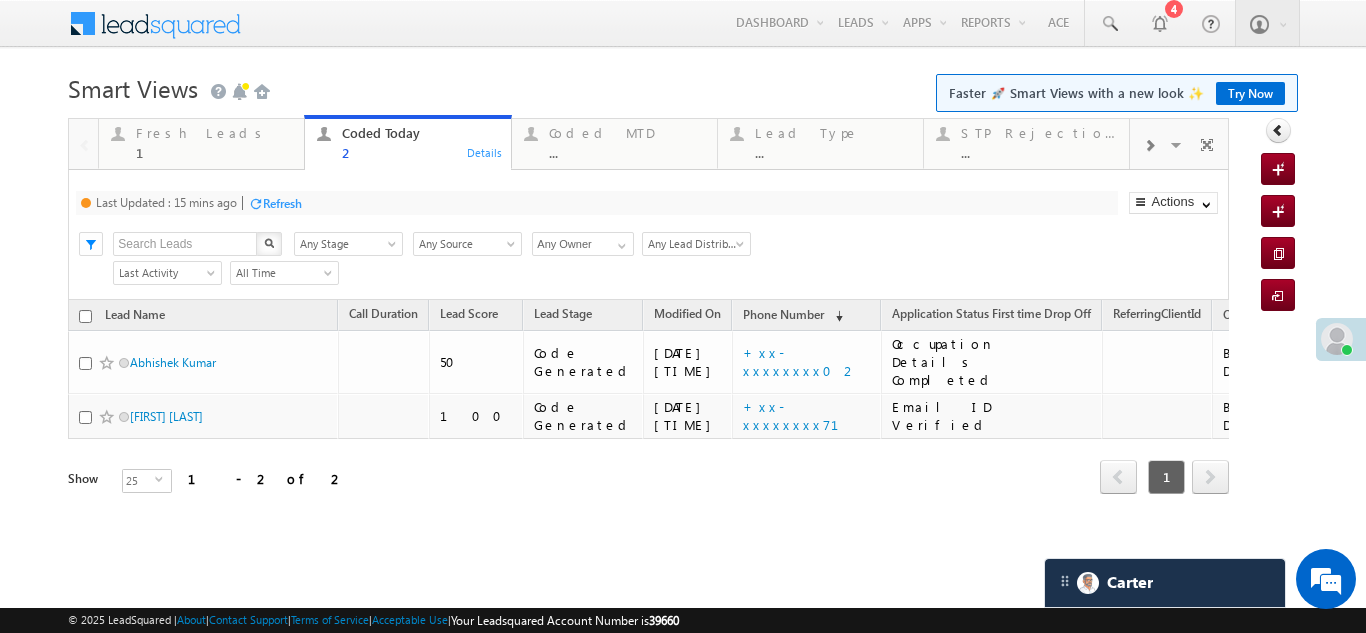 click on "Refresh" at bounding box center [282, 203] 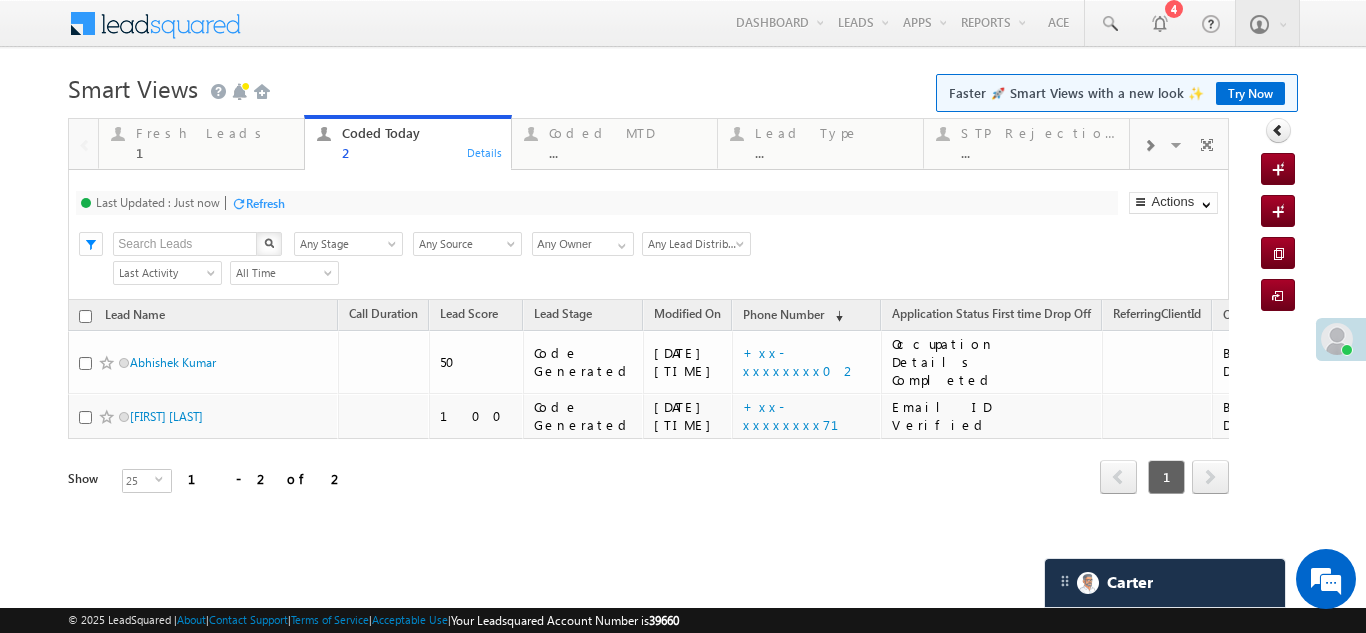 click on "Refresh" at bounding box center [265, 203] 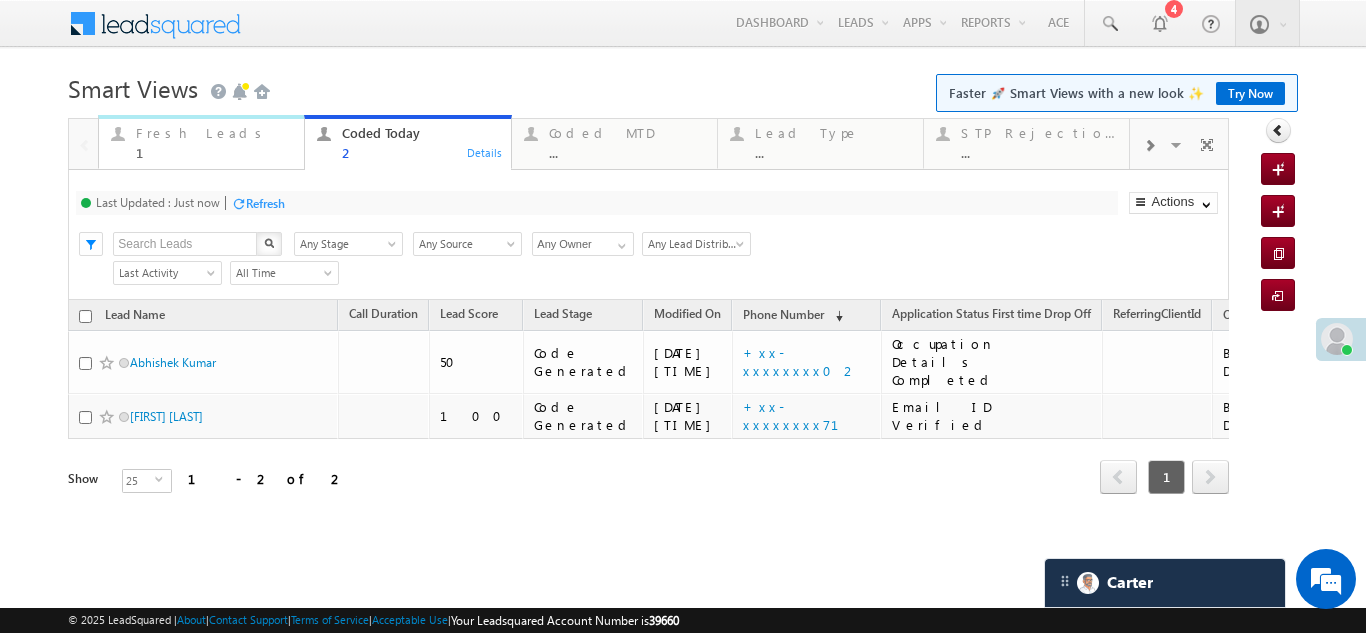 click on "Fresh Leads" at bounding box center (214, 133) 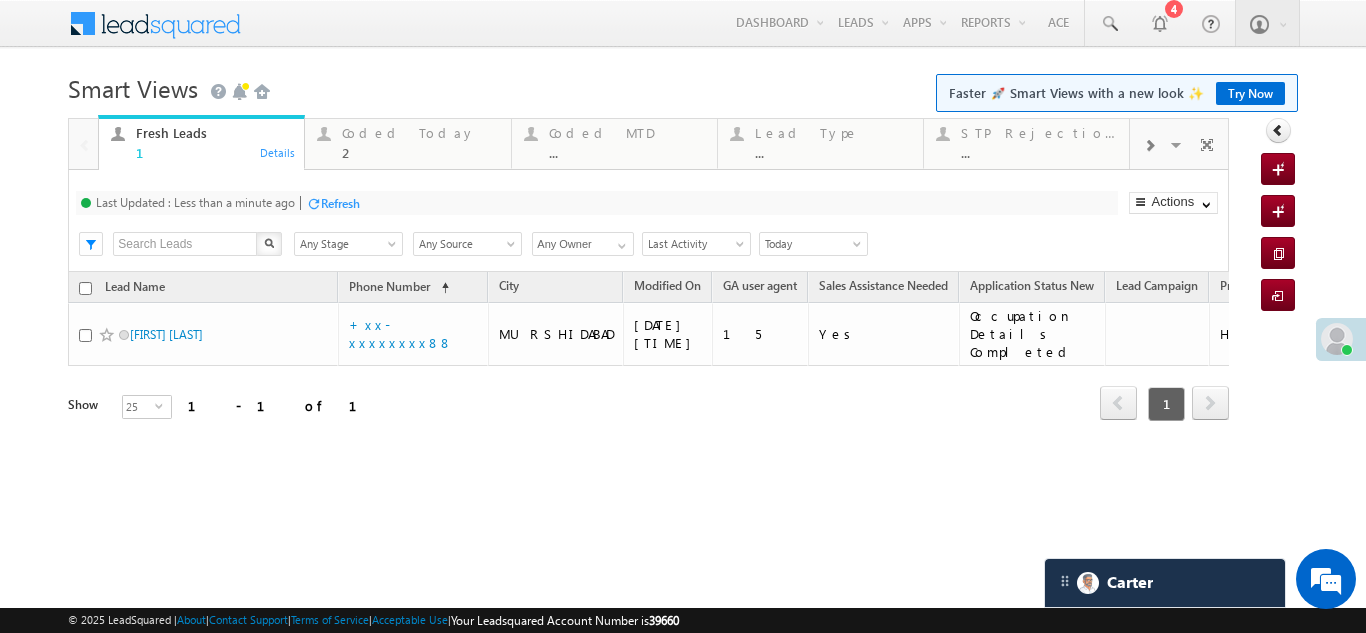 click on "Fresh Leads" at bounding box center [214, 133] 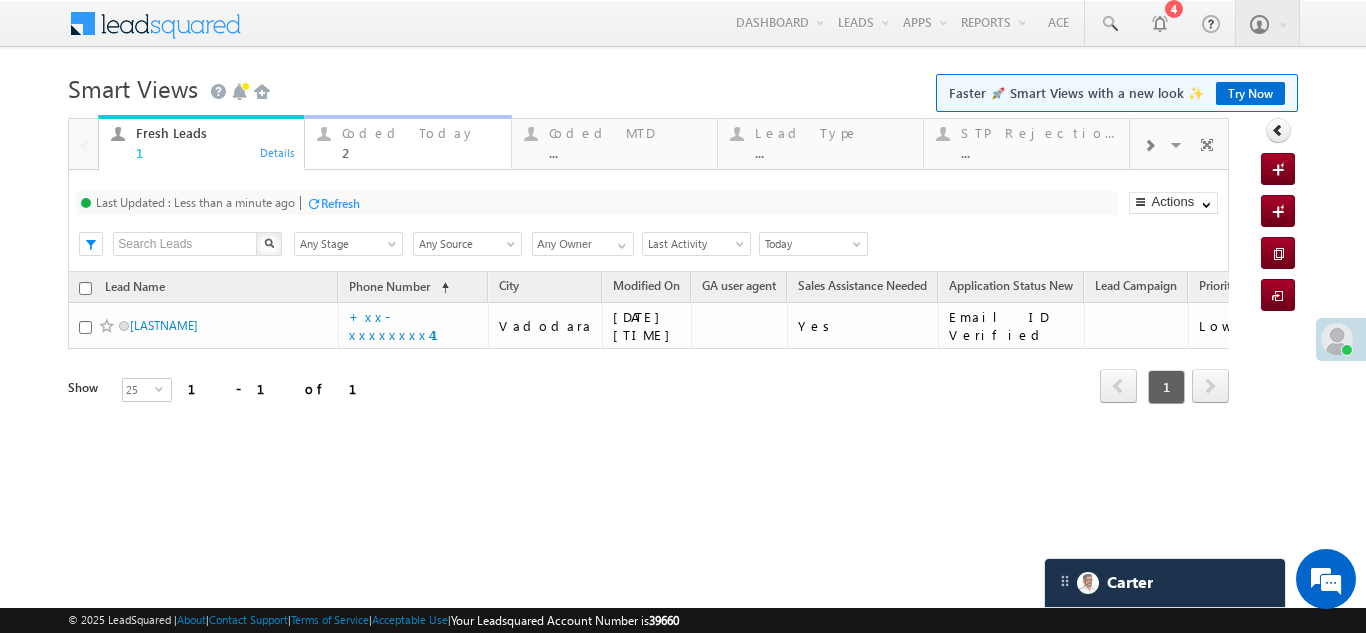 click on "Coded Today" at bounding box center [420, 133] 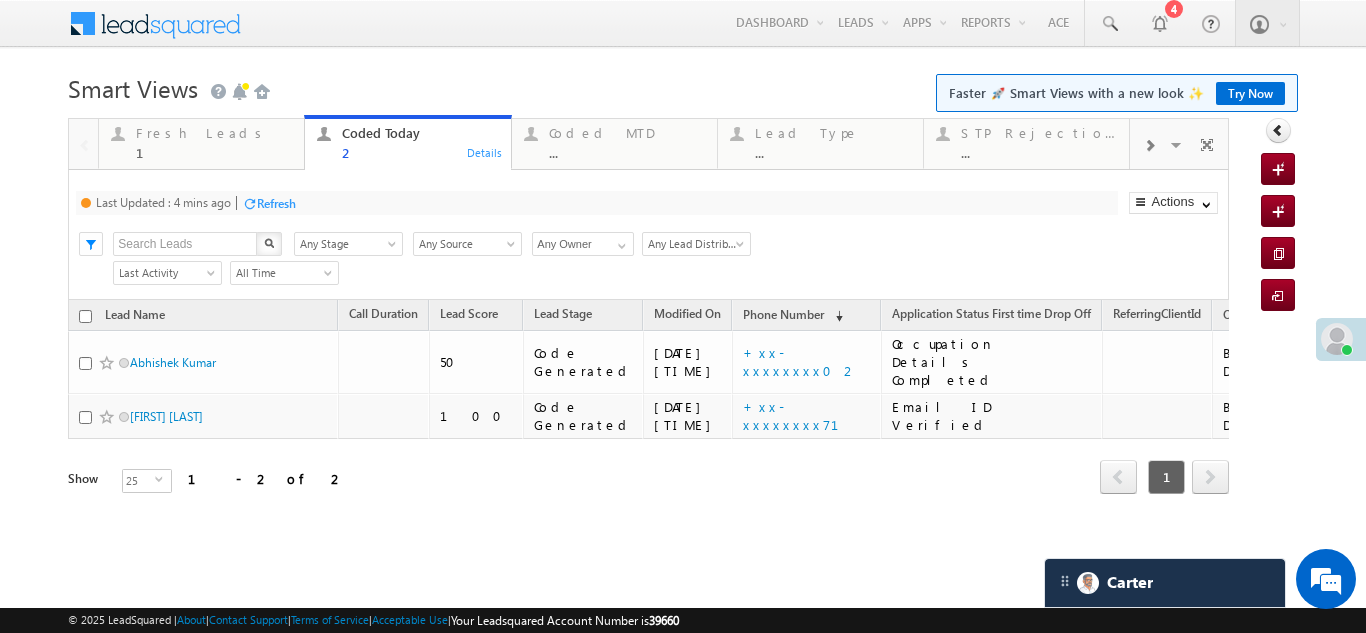 click on "Refresh" at bounding box center (276, 203) 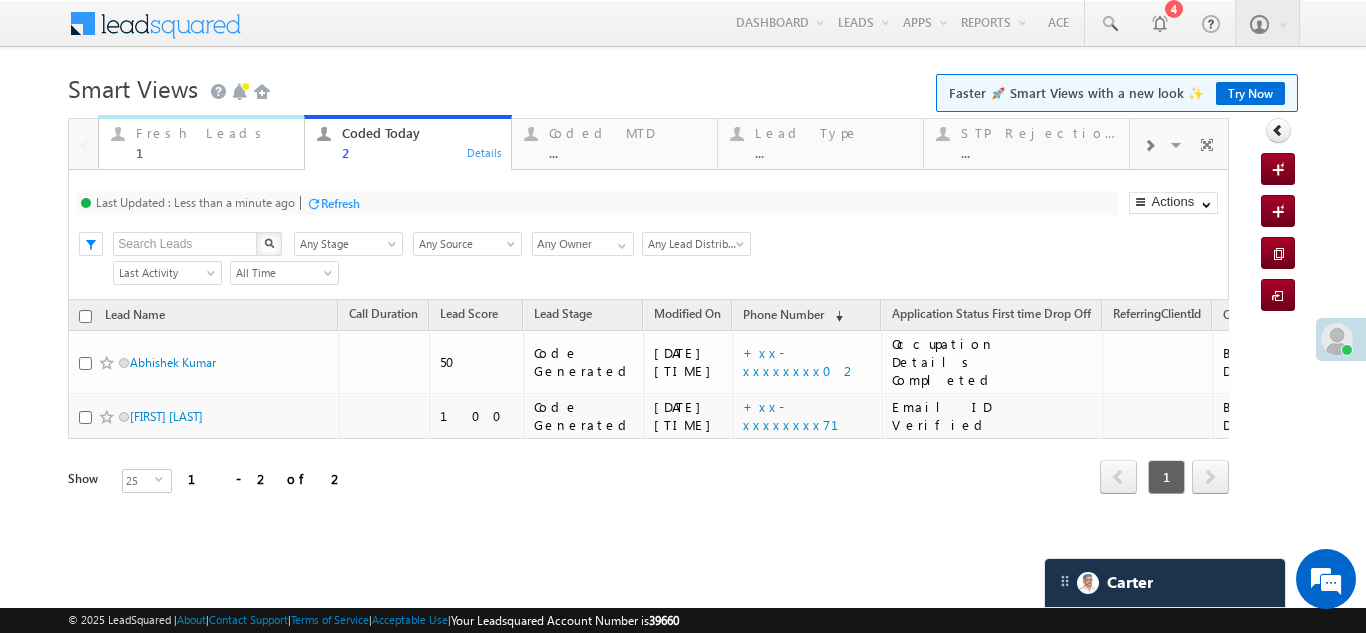 click on "Fresh Leads" at bounding box center [214, 133] 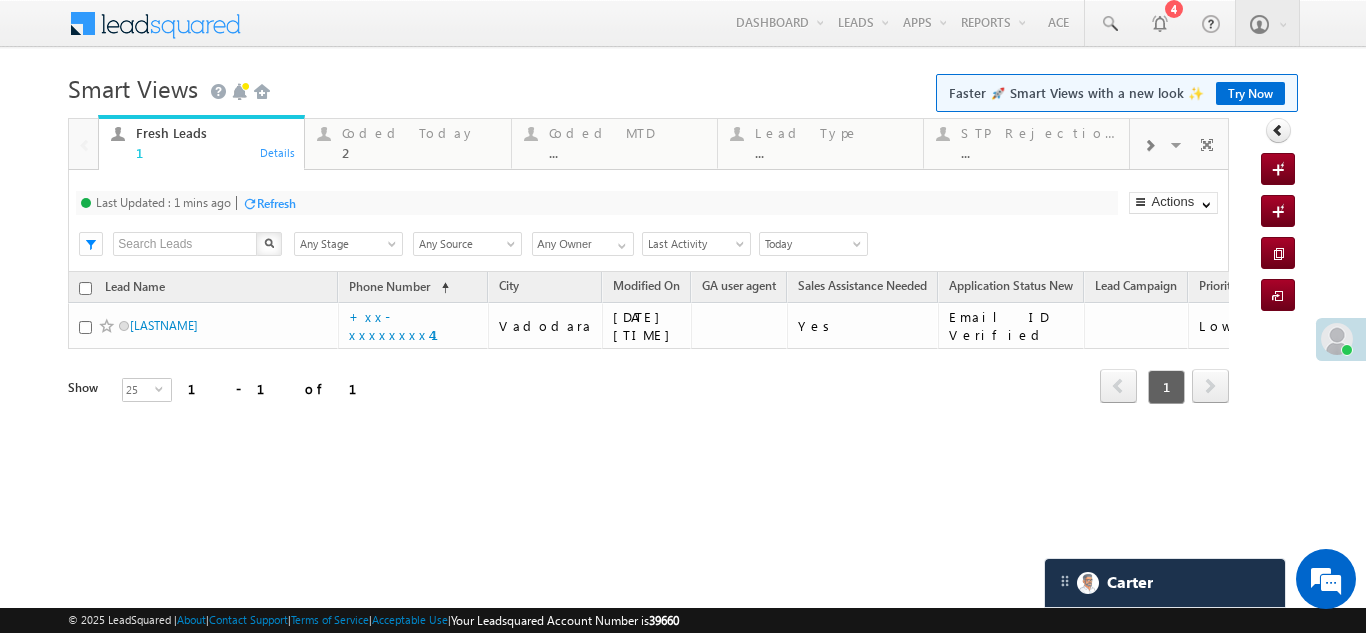 click on "Refresh" at bounding box center [276, 203] 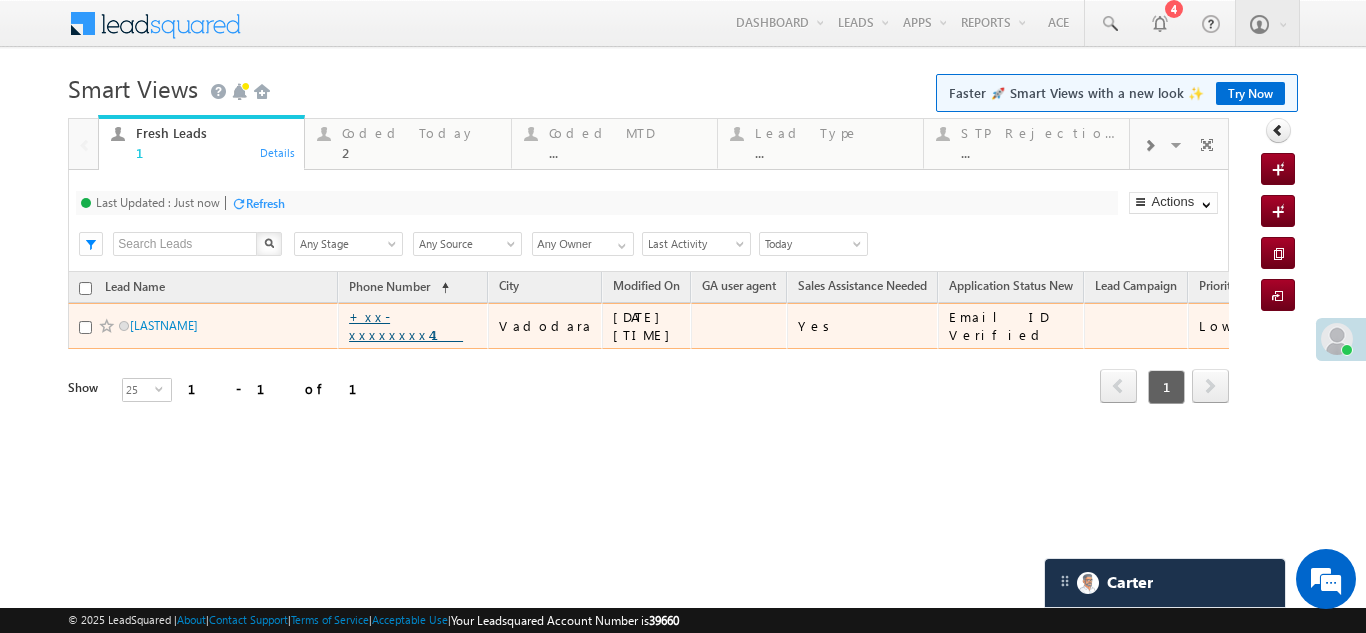 click on "+xx-xxxxxxxx41" at bounding box center (406, 325) 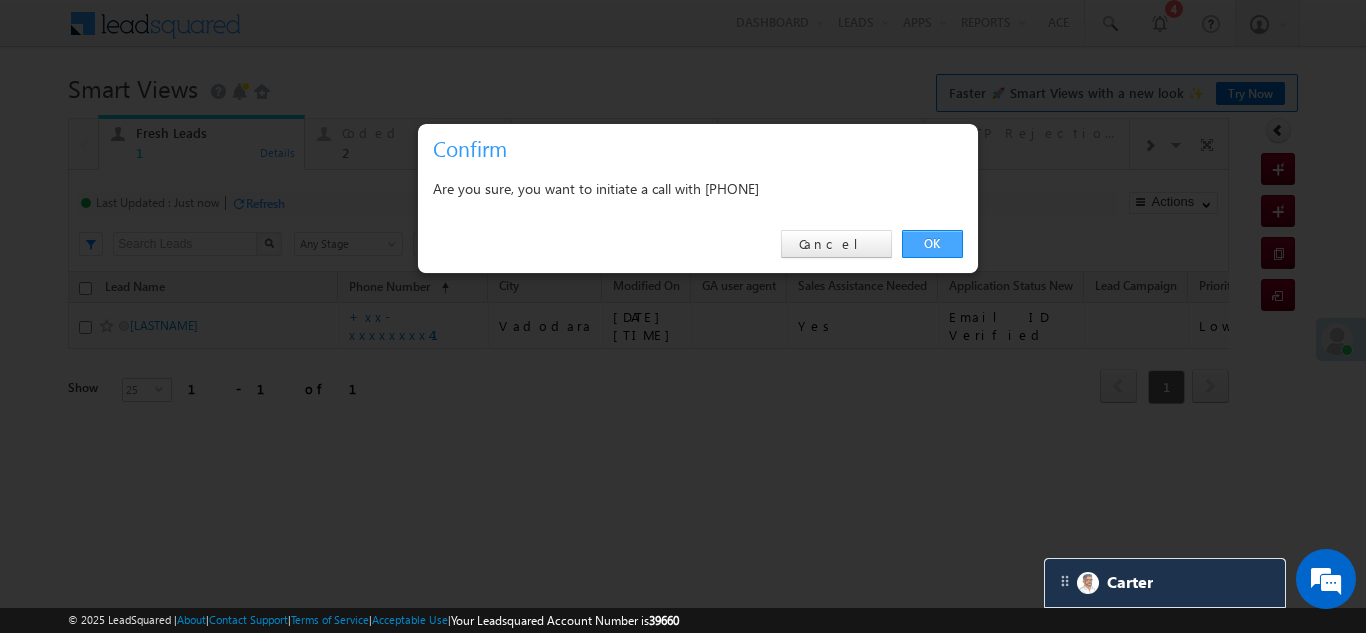 click on "OK" at bounding box center (932, 244) 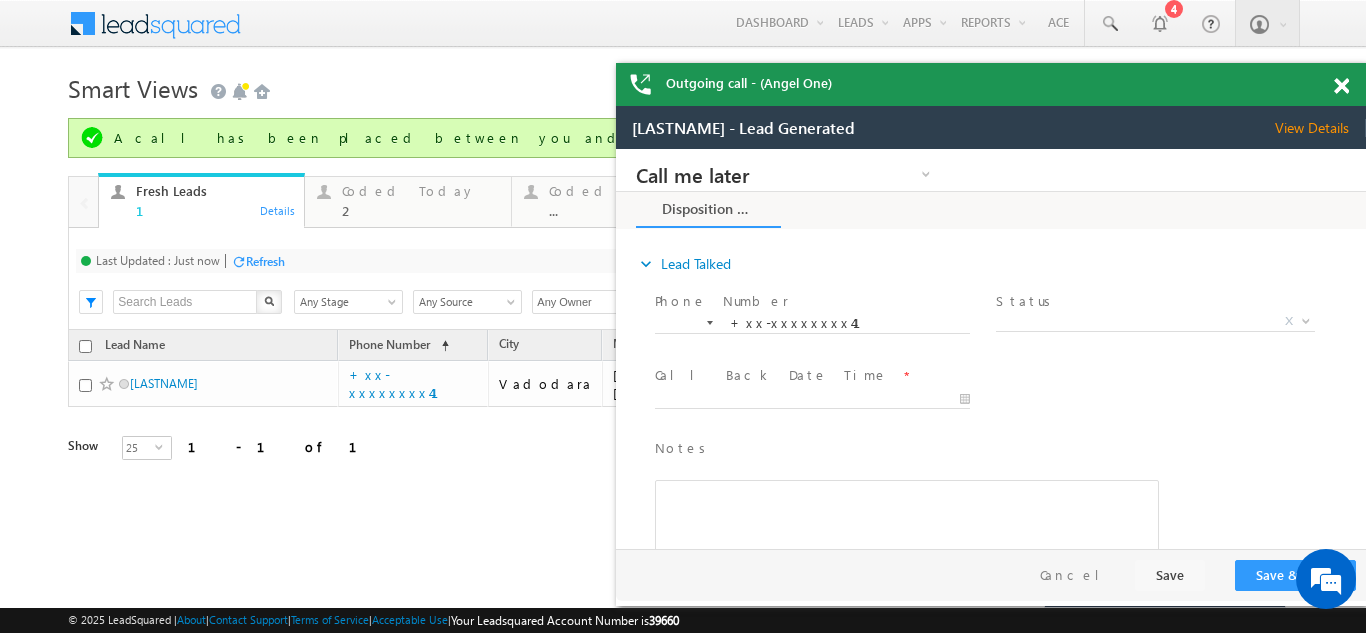 scroll, scrollTop: 0, scrollLeft: 0, axis: both 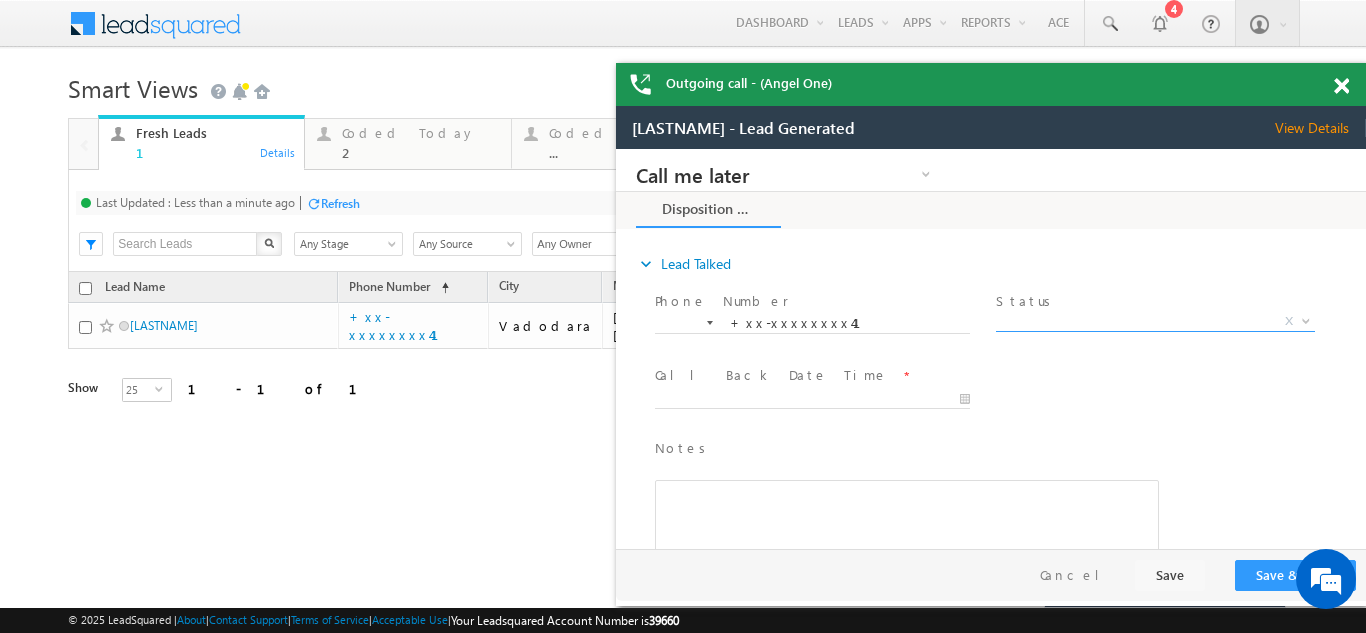 click on "X" at bounding box center [1155, 322] 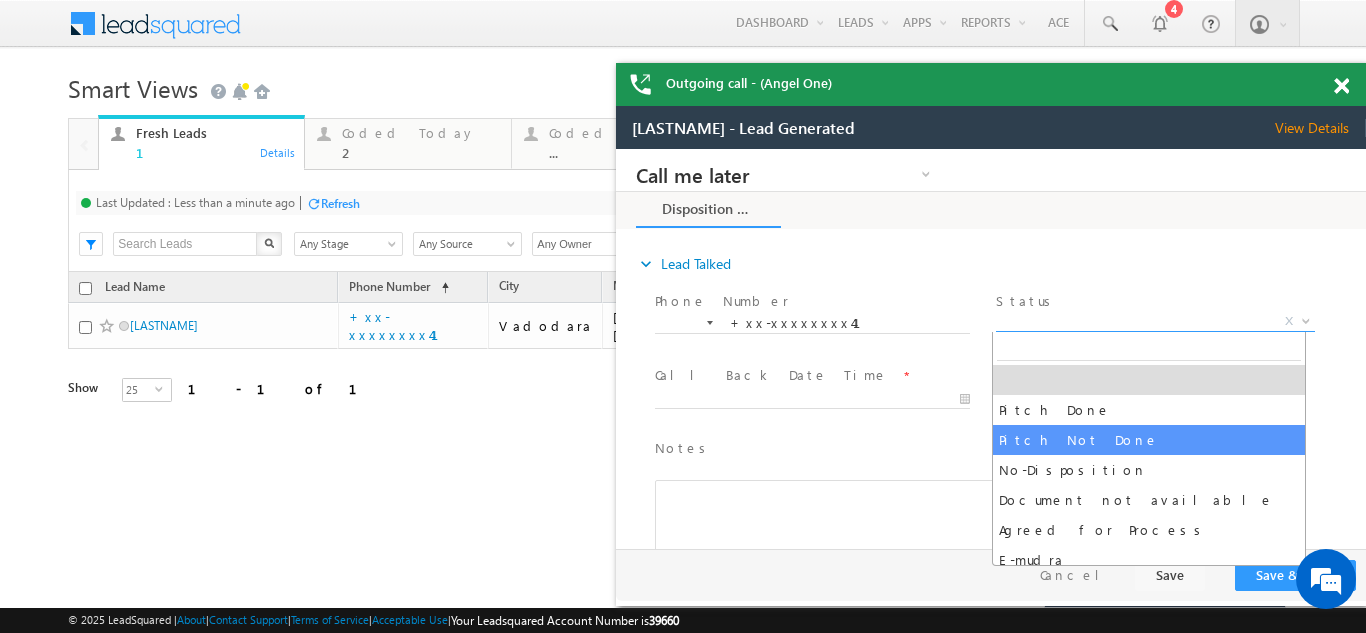 select on "Pitch Not Done" 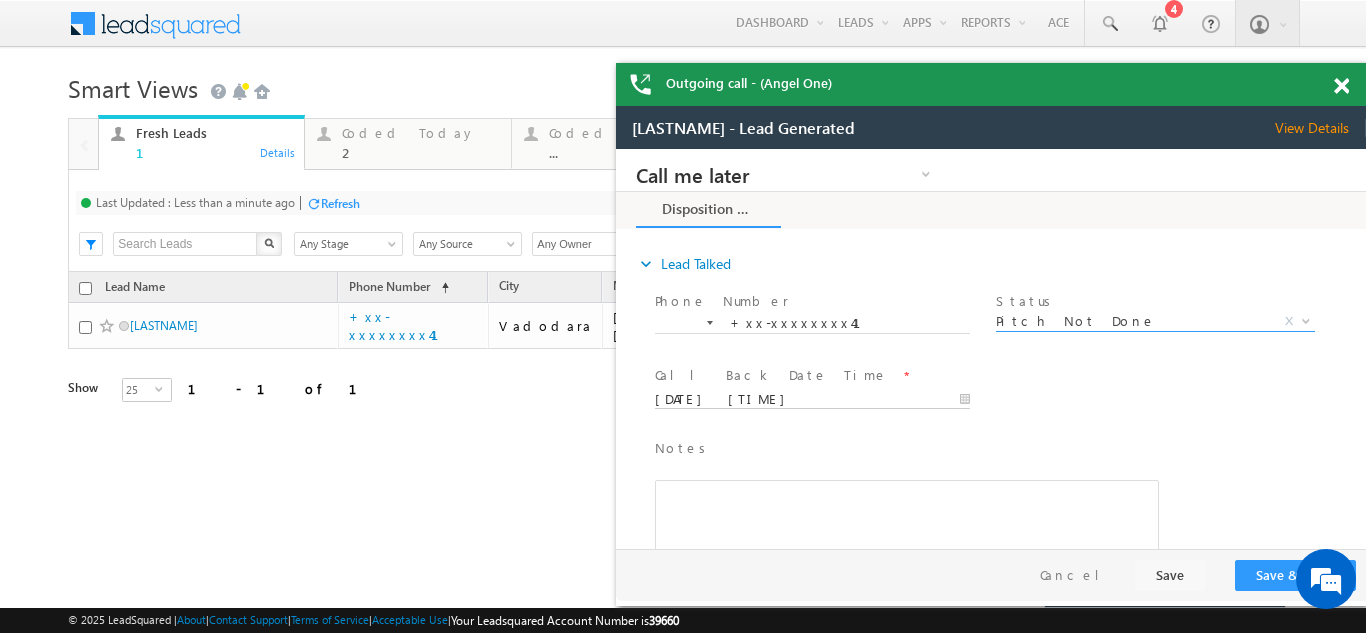 click on "Call me later Campaign Success Commitment Cross Sell Customer Drop-off reasons Language Barrier Not Interested Ringing Call me later
Call me later
× Disposition Form *" at bounding box center (991, 349) 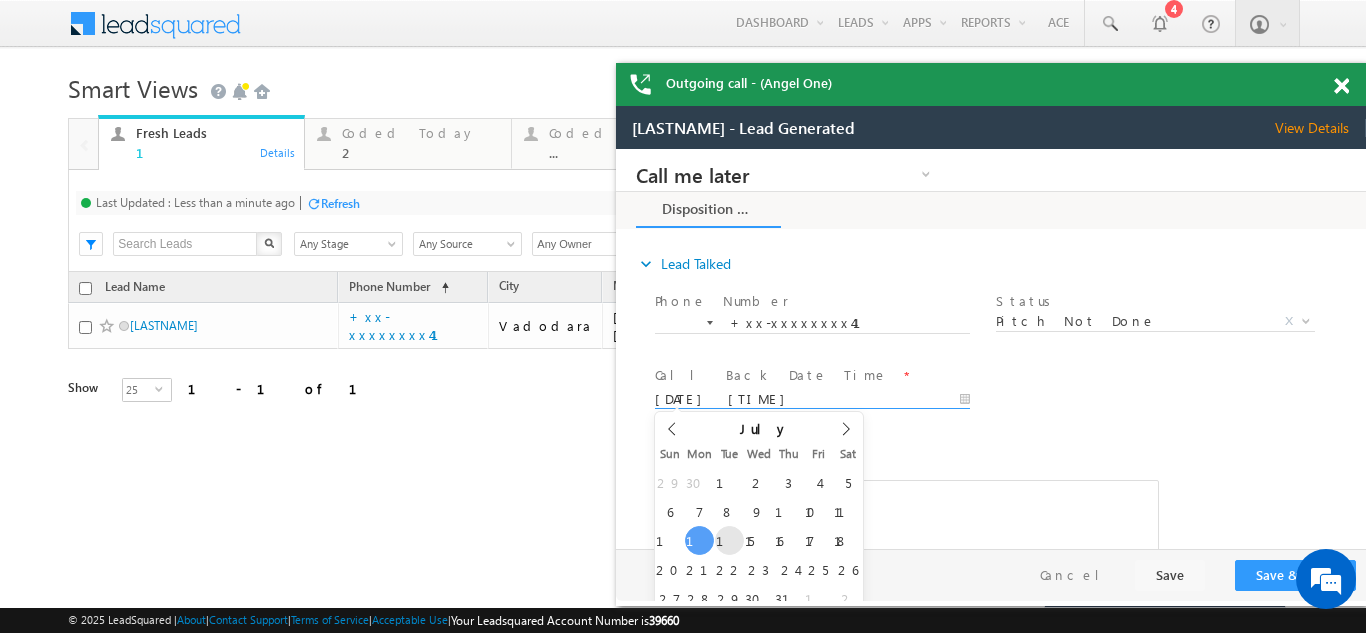 type on "07/15/25 3:12 PM" 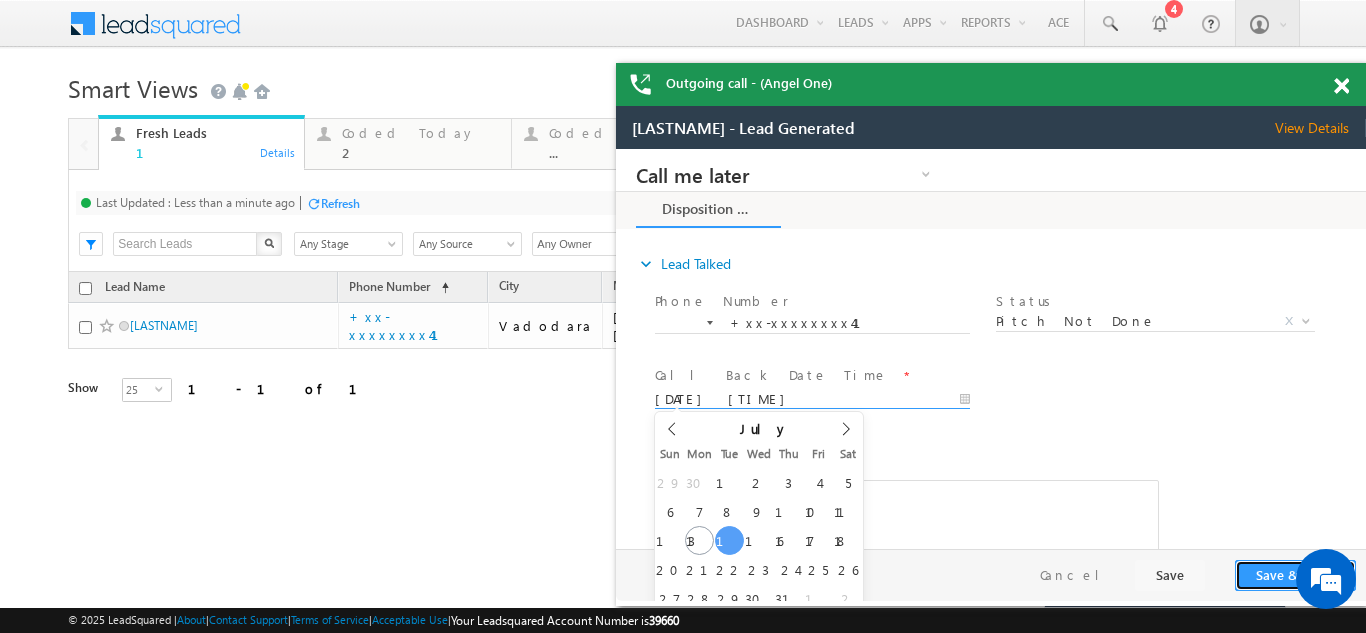 click on "Save & Close" at bounding box center (1295, 575) 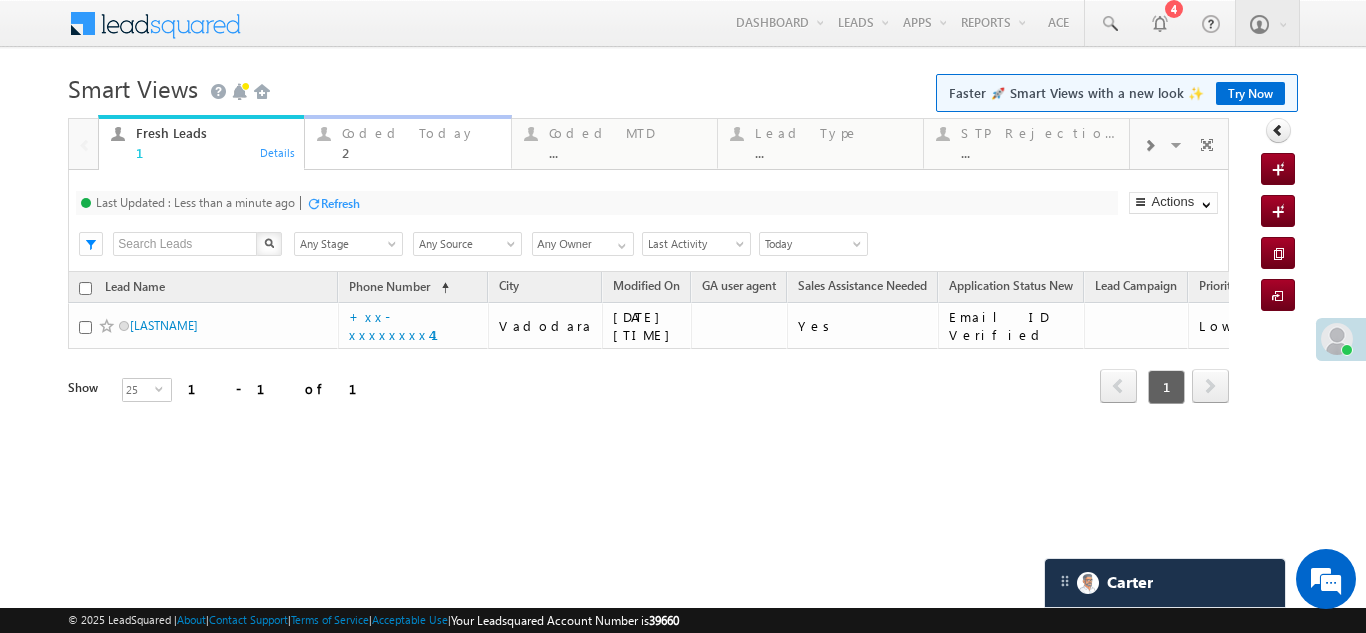 click on "Coded Today" at bounding box center [420, 133] 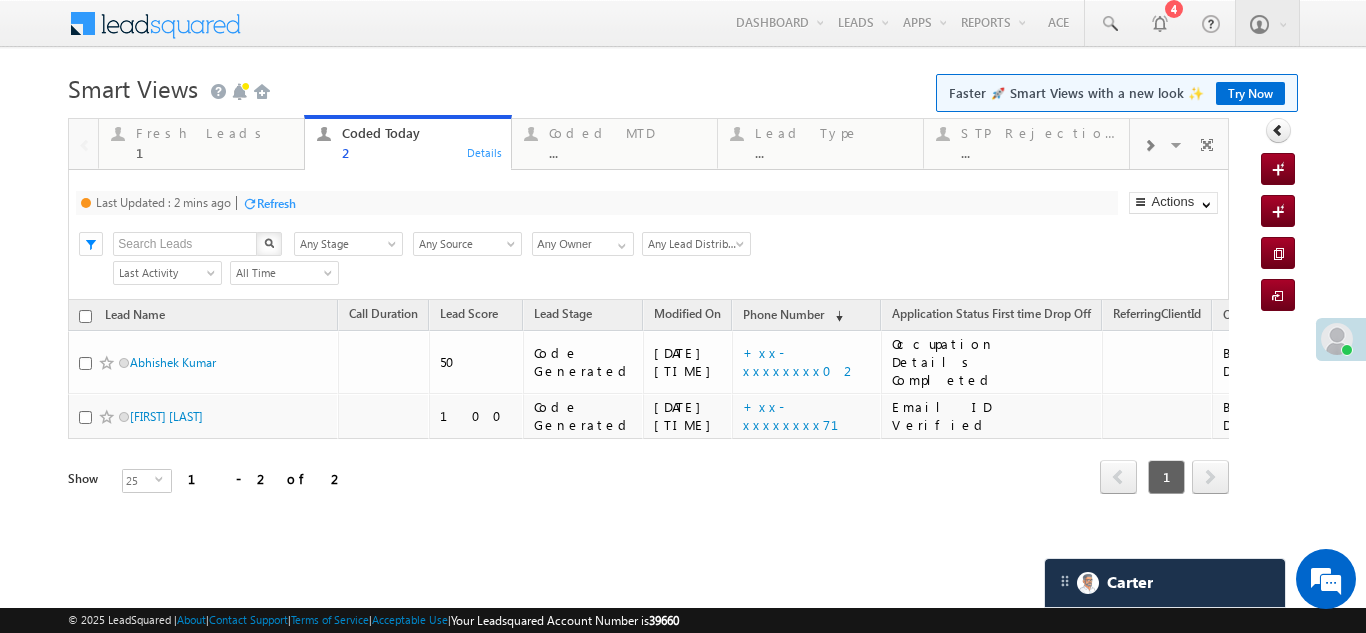 click on "Refresh" at bounding box center (276, 203) 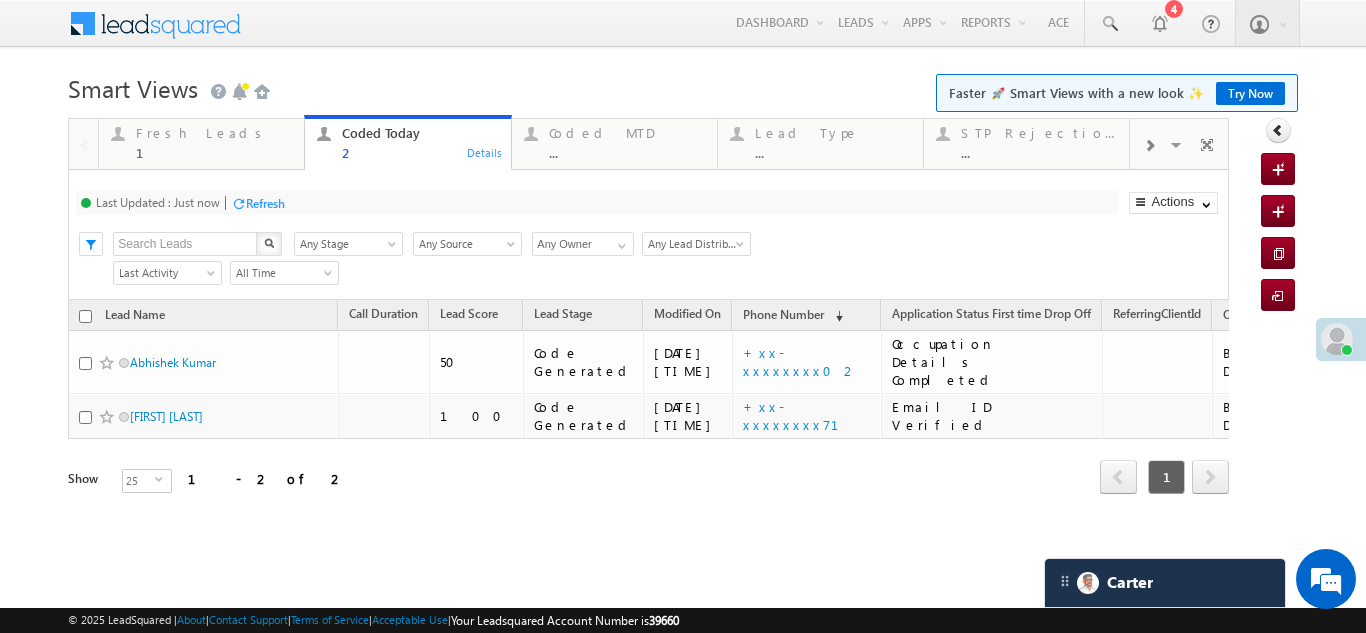 click on "Refresh" at bounding box center (265, 203) 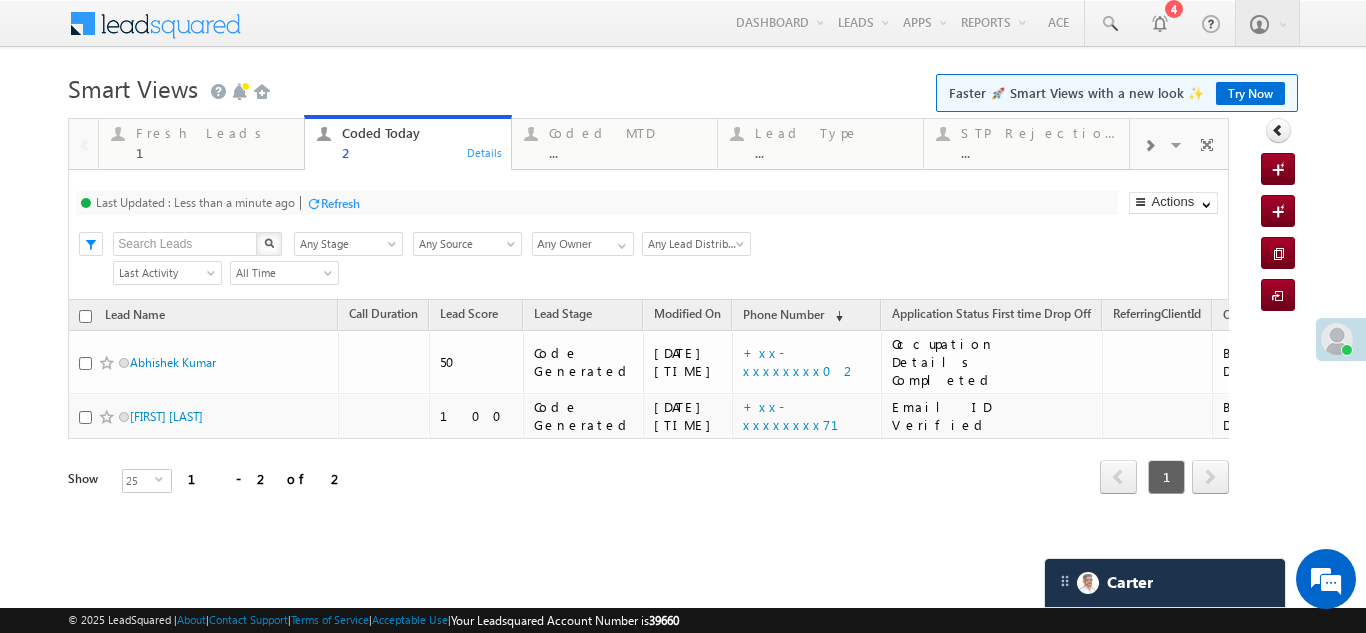click on "Refresh" at bounding box center [340, 203] 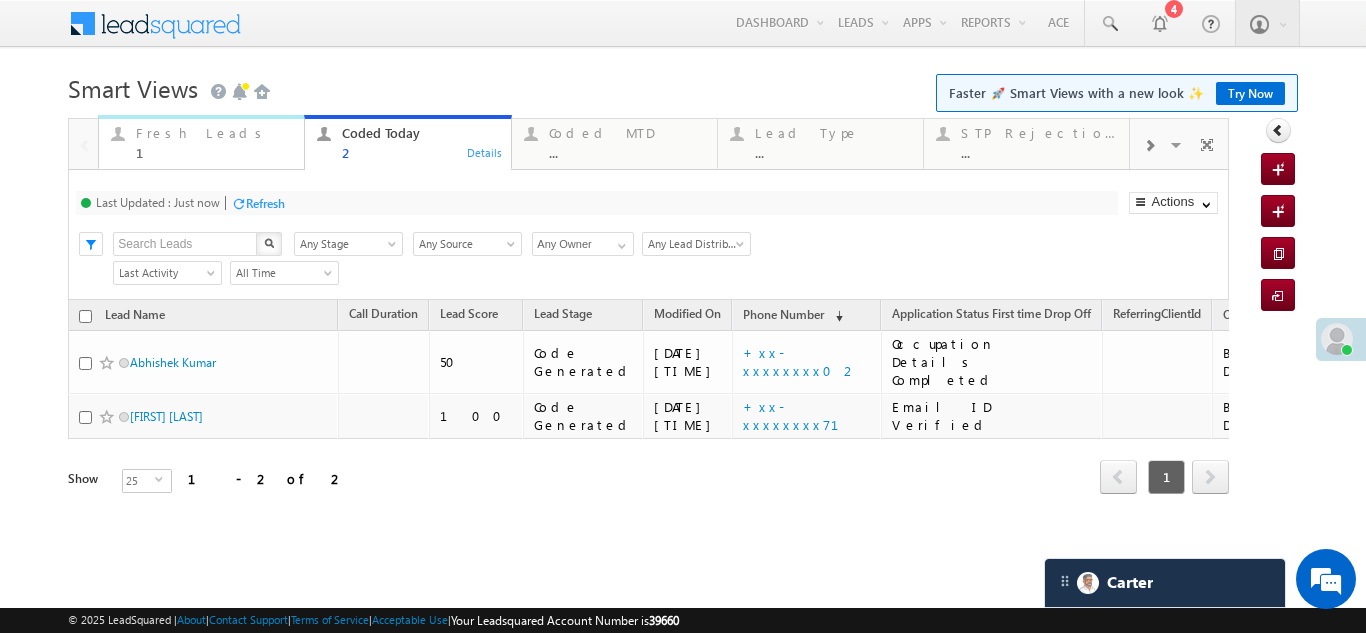 click on "Fresh Leads" at bounding box center [214, 133] 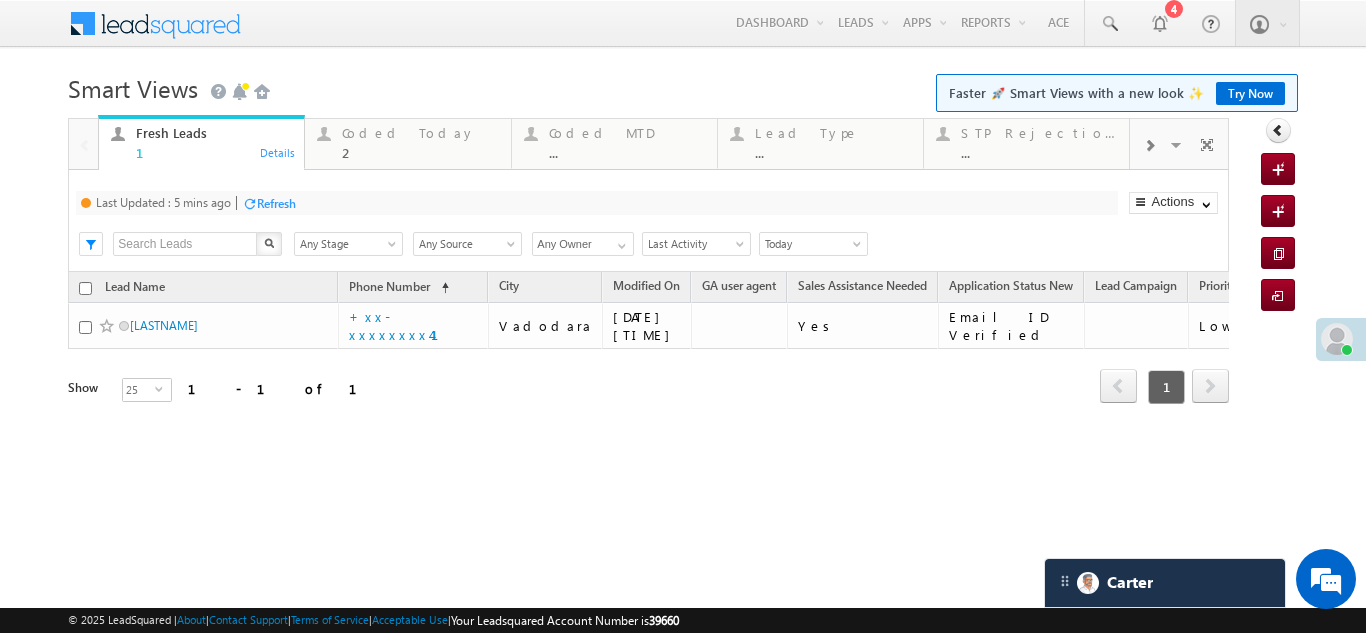 click on "Refresh" at bounding box center [276, 203] 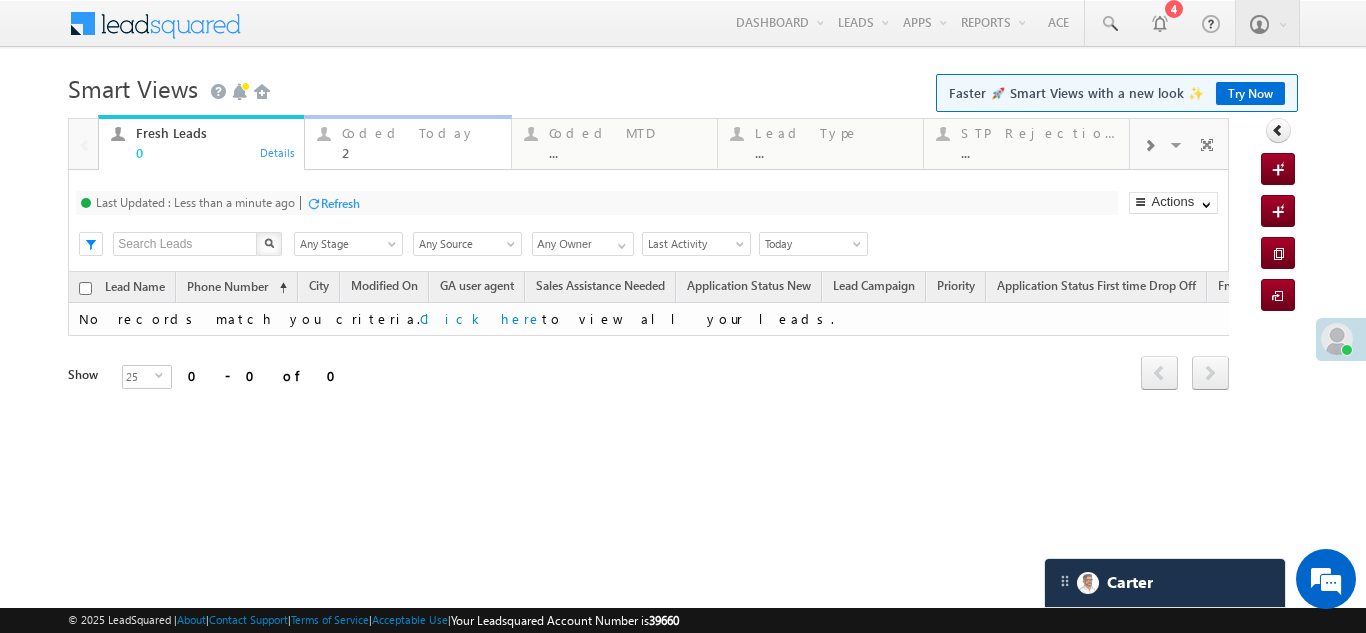 click on "Coded Today" at bounding box center [420, 133] 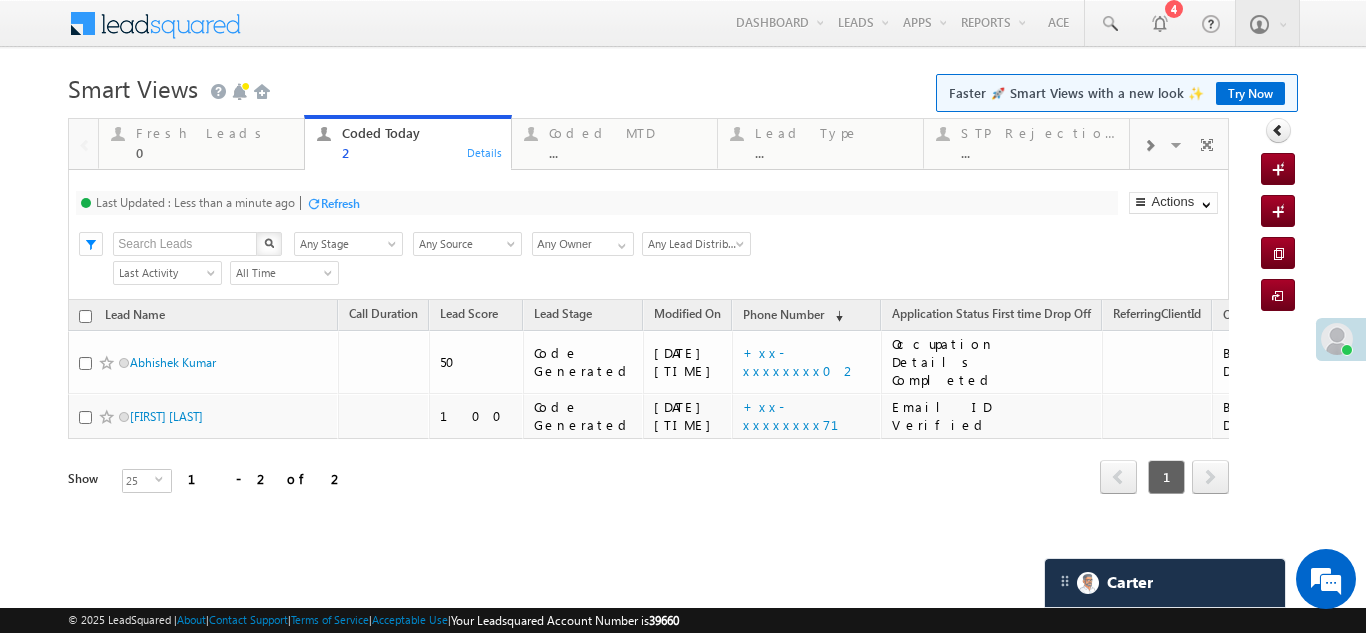 click on "Refresh" at bounding box center [340, 203] 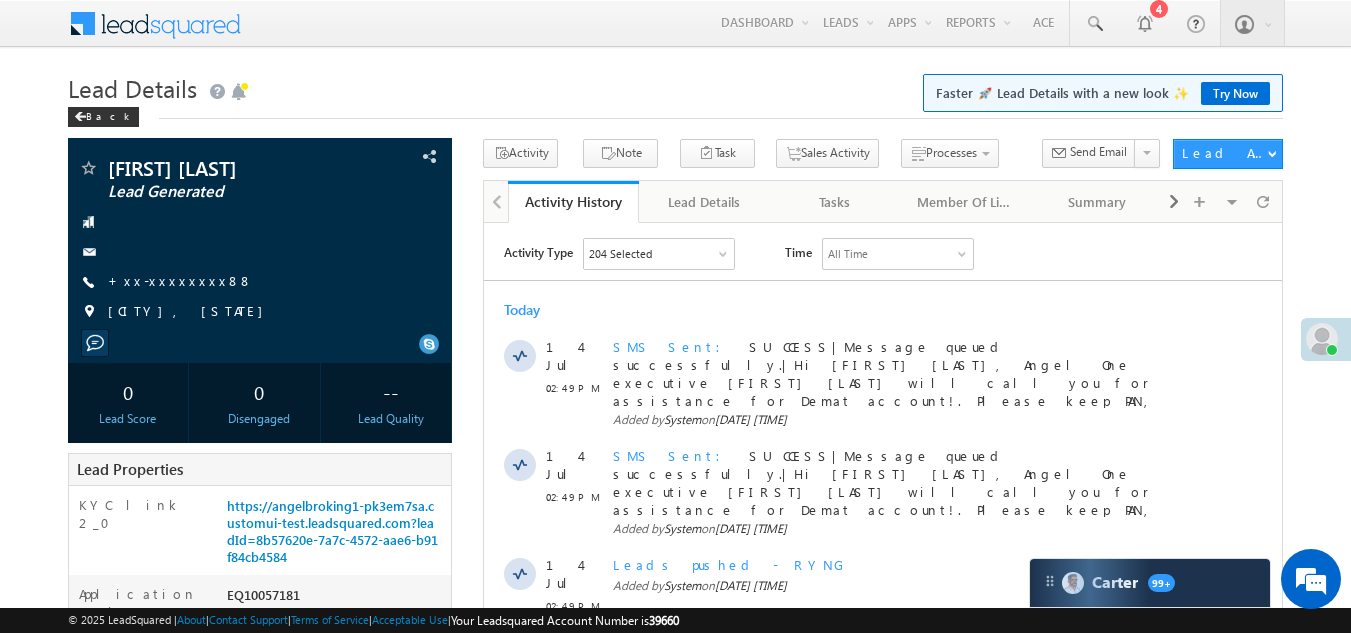 scroll, scrollTop: 0, scrollLeft: 0, axis: both 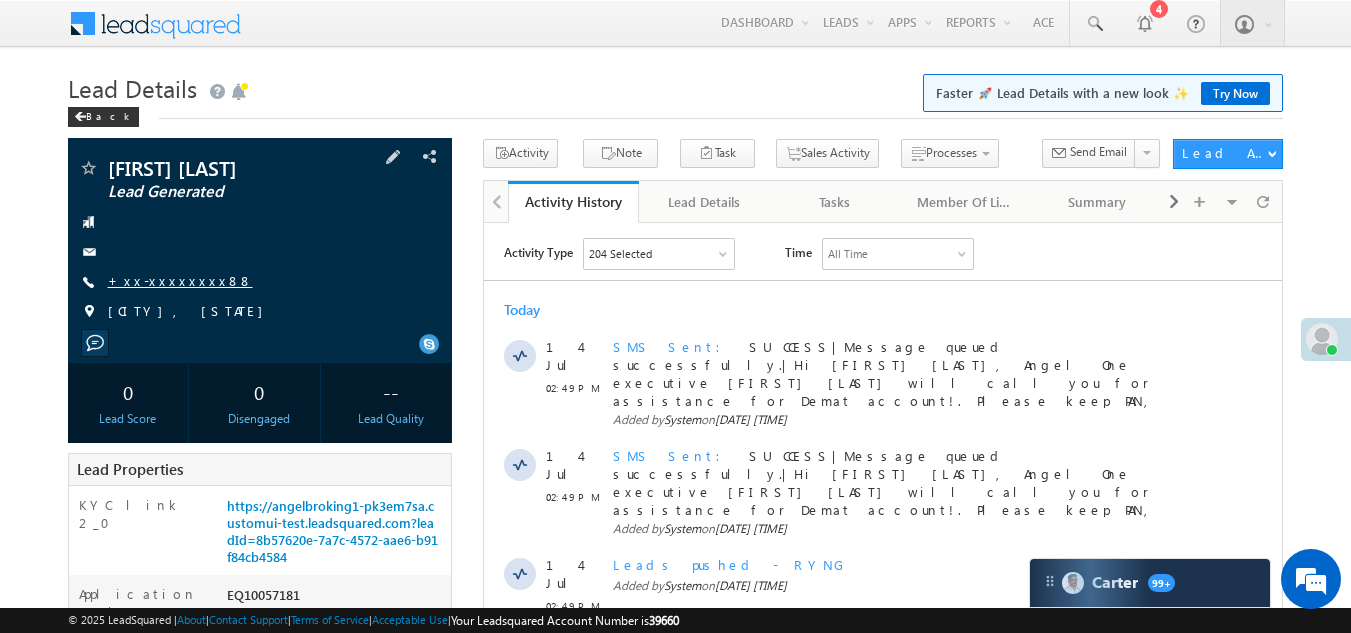 click on "+xx-xxxxxxxx88" at bounding box center [180, 280] 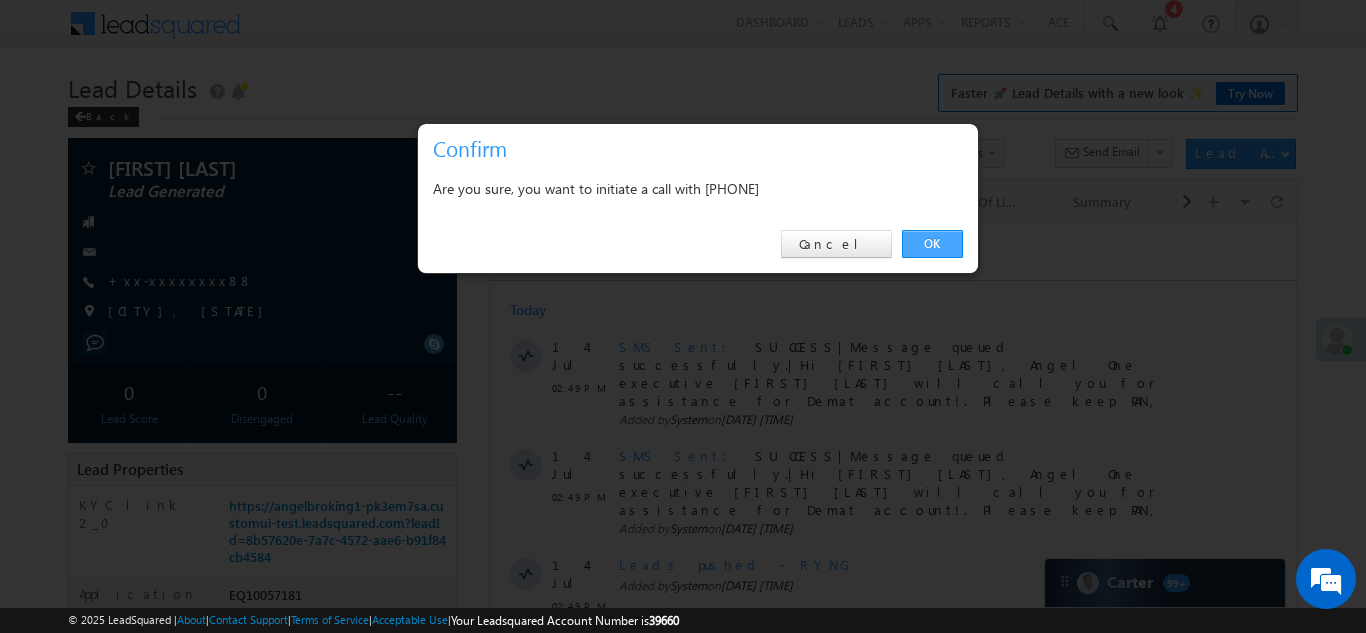 click on "OK" at bounding box center (932, 244) 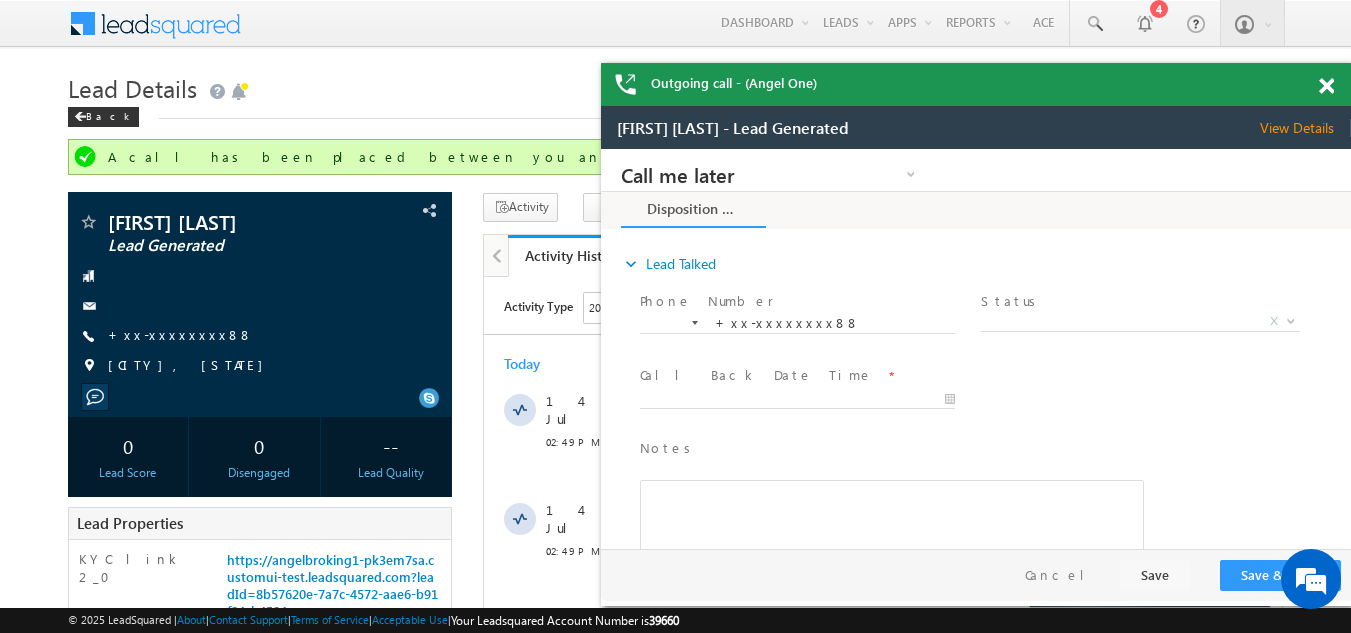 scroll, scrollTop: 0, scrollLeft: 0, axis: both 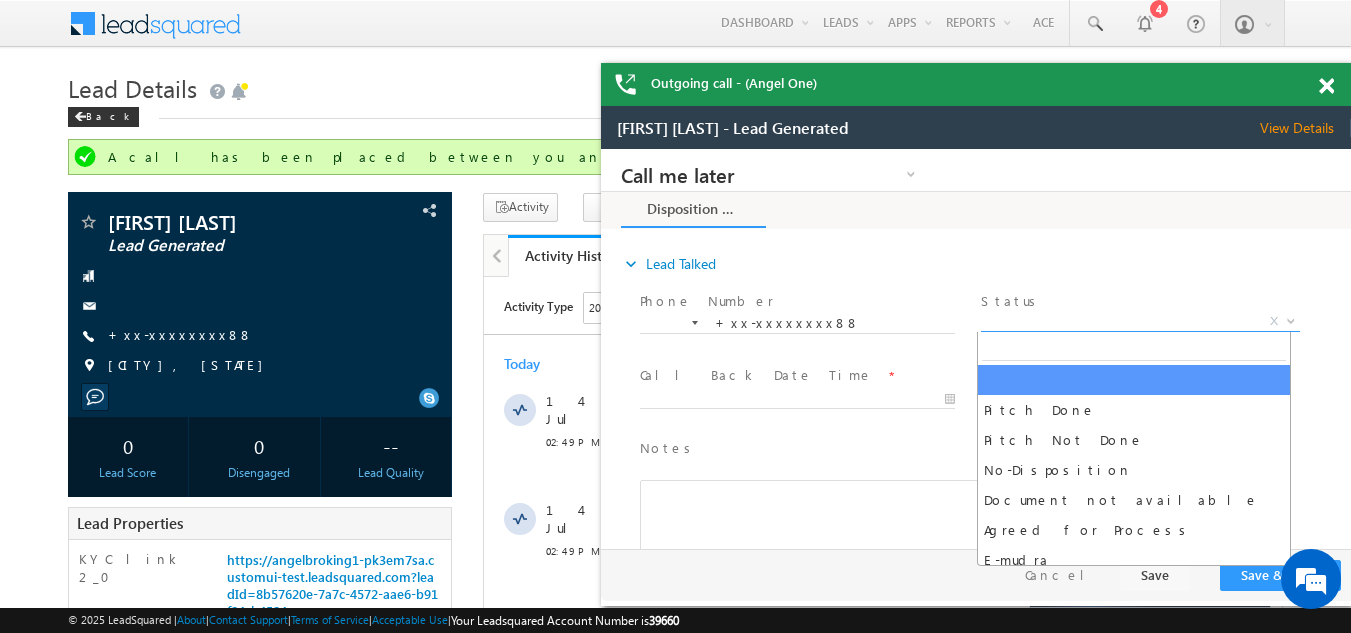 click on "X" at bounding box center [1140, 322] 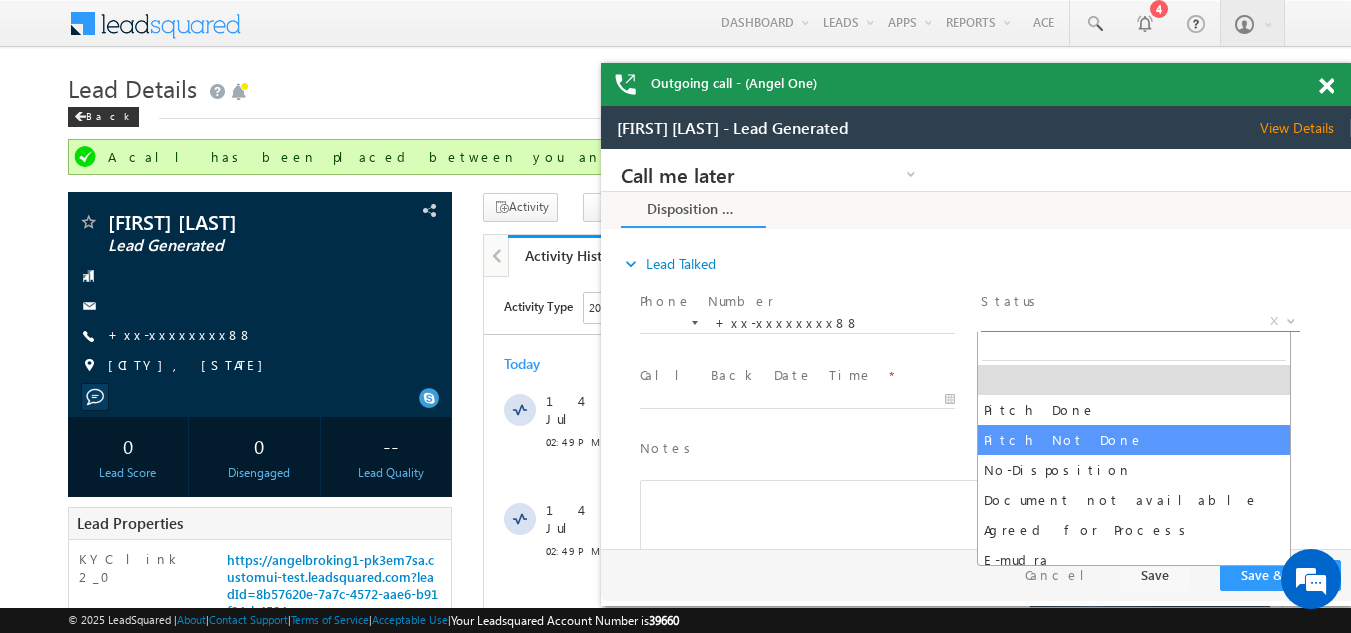 select on "Pitch Not Done" 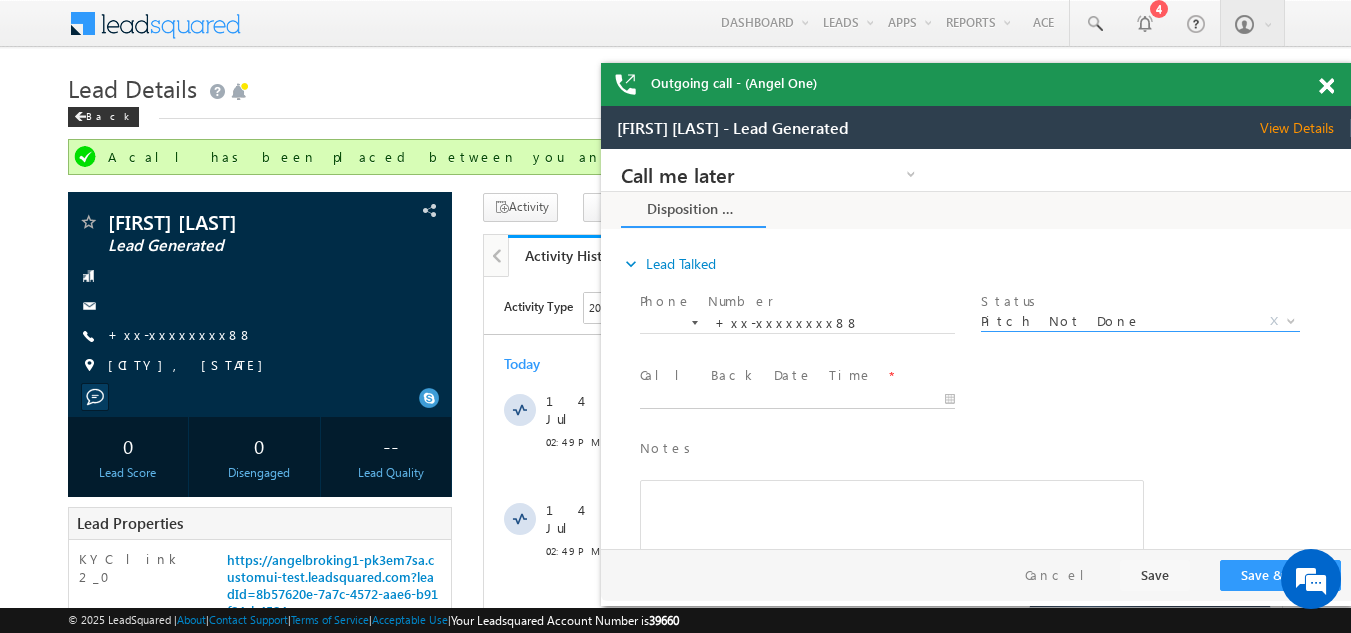 type on "07/14/25 3:07 PM" 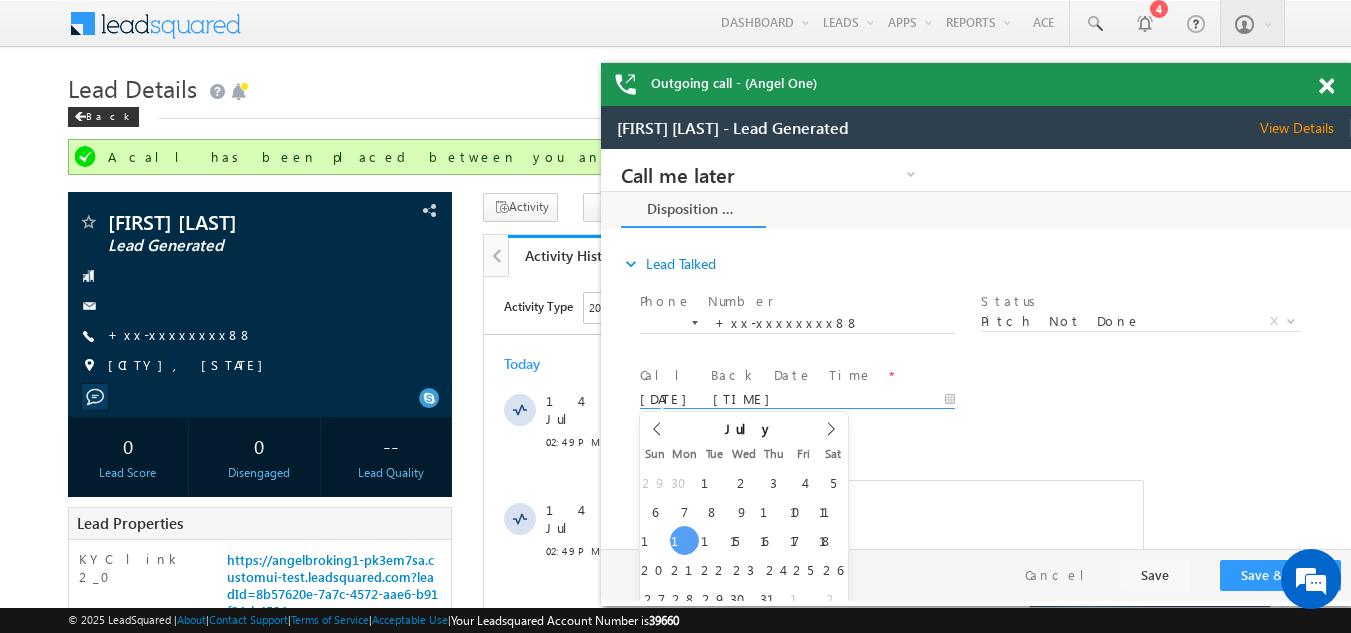 click on "07/14/25 3:07 PM" at bounding box center (797, 400) 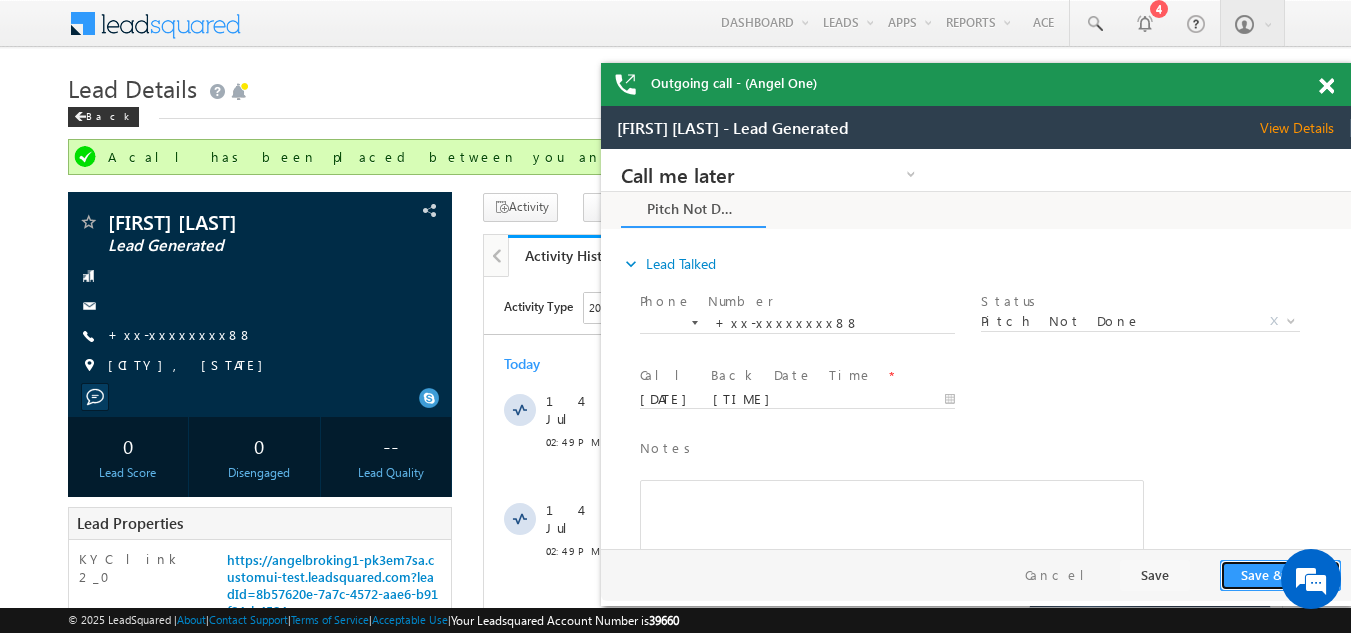 click on "Save & Close" at bounding box center (1280, 575) 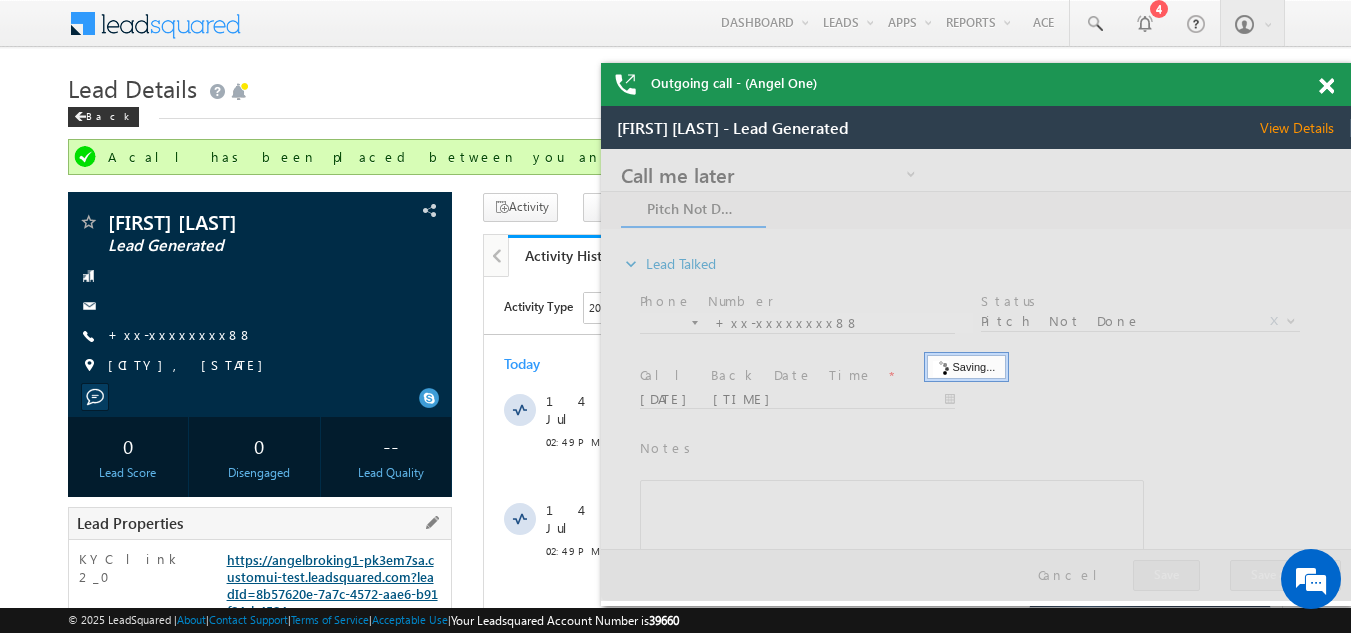 click on "https://angelbroking1-pk3em7sa.customui-test.leadsquared.com?leadId=8b57620e-7a7c-4572-aae6-b91f84cb4584" at bounding box center (332, 585) 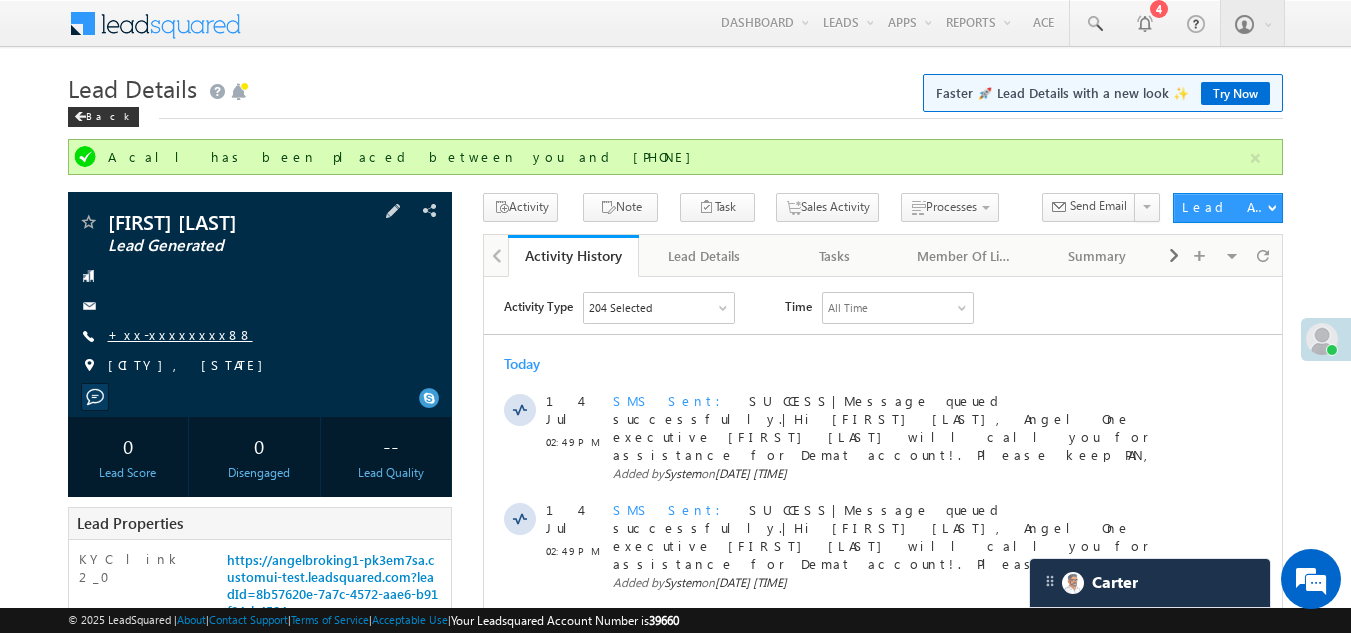 click on "+xx-xxxxxxxx88" at bounding box center (180, 334) 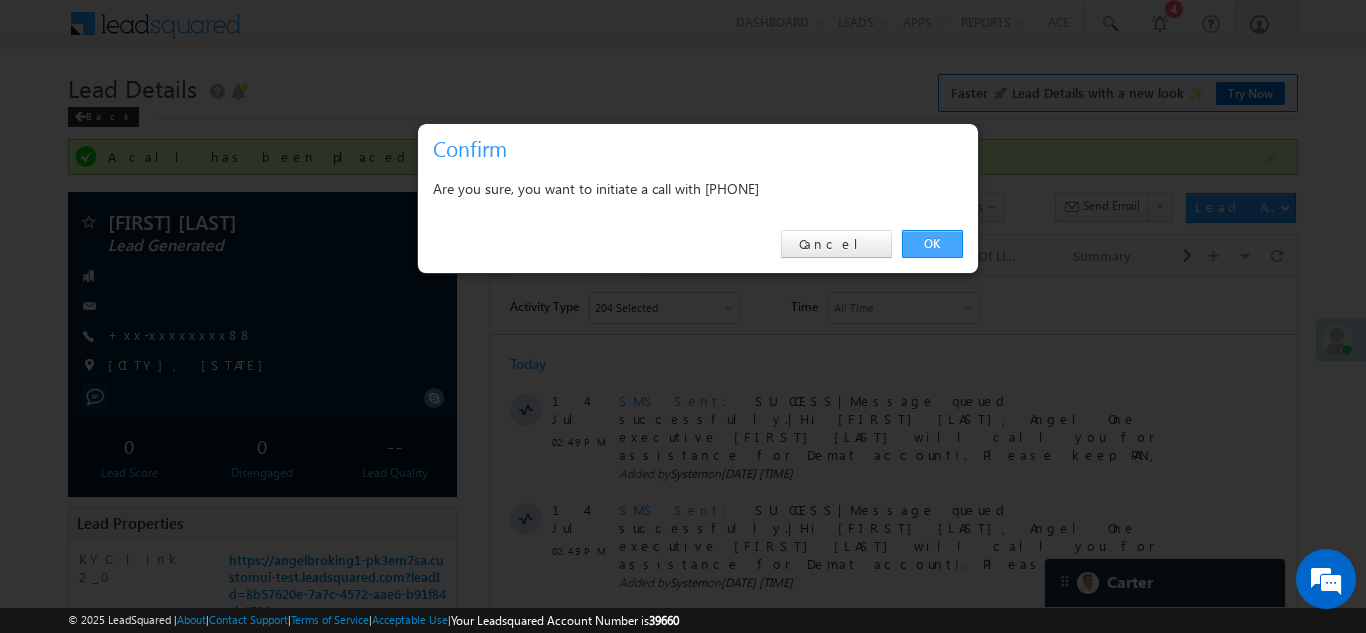 click on "OK" at bounding box center (932, 244) 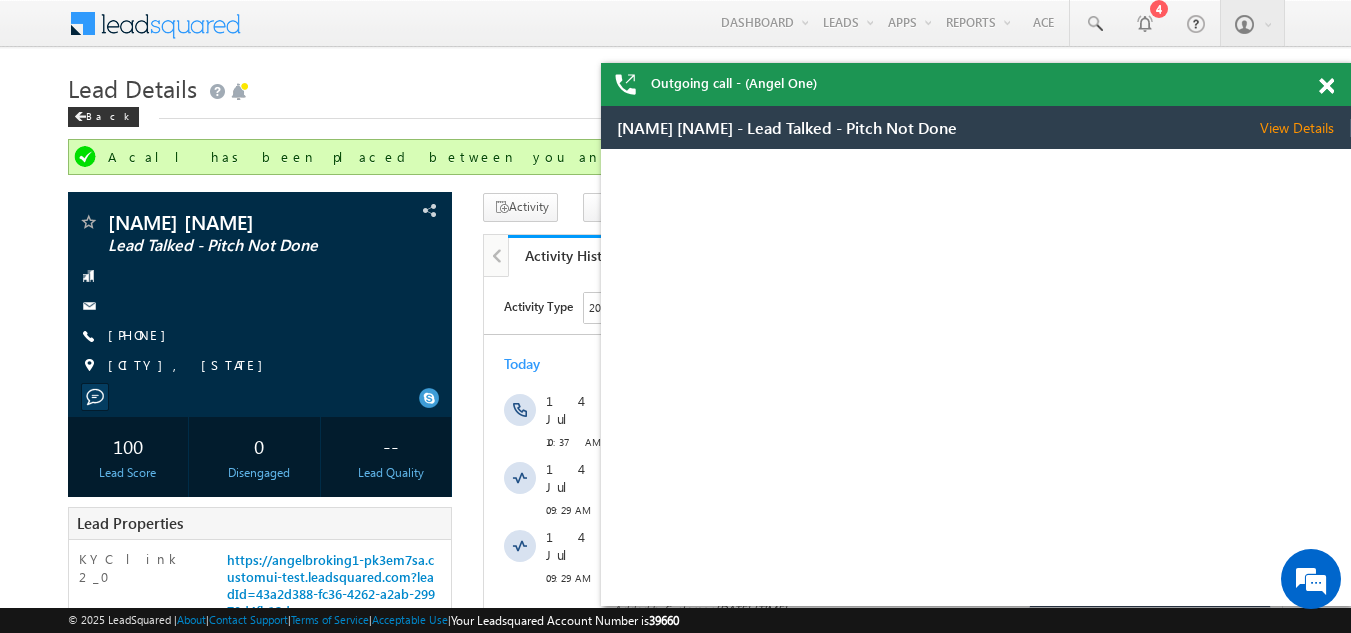 scroll, scrollTop: 0, scrollLeft: 0, axis: both 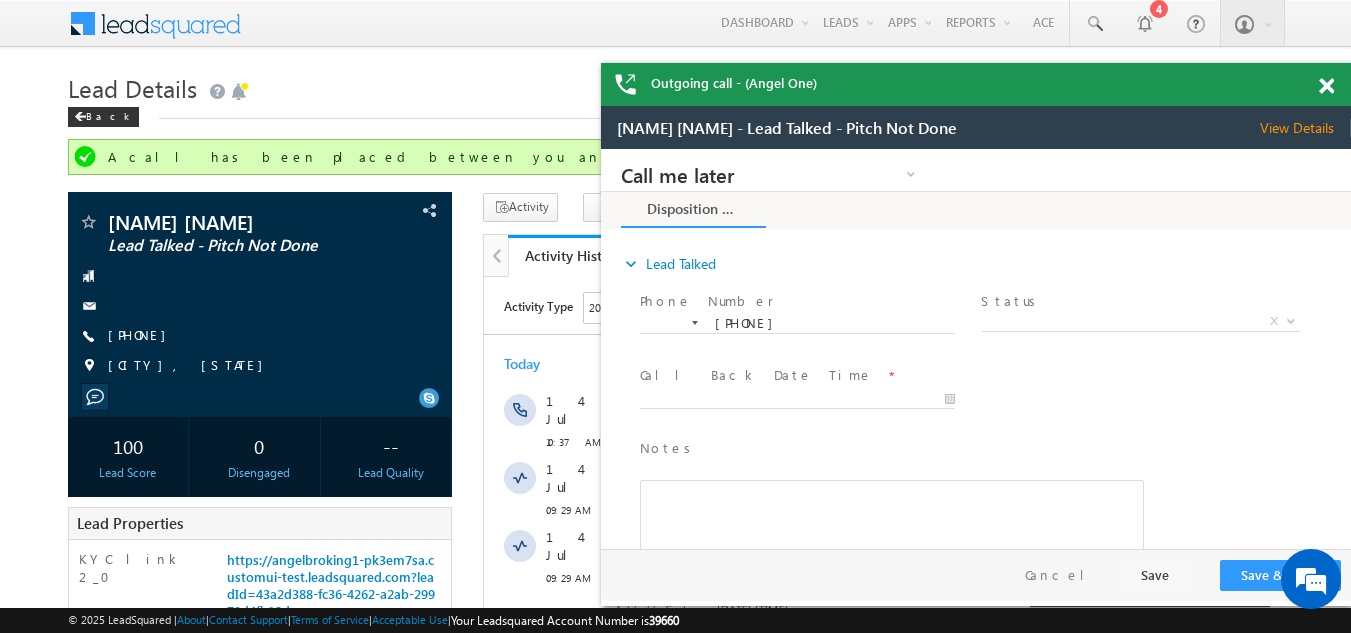 click on "Outgoing call -  (Angel One)" at bounding box center (976, 84) 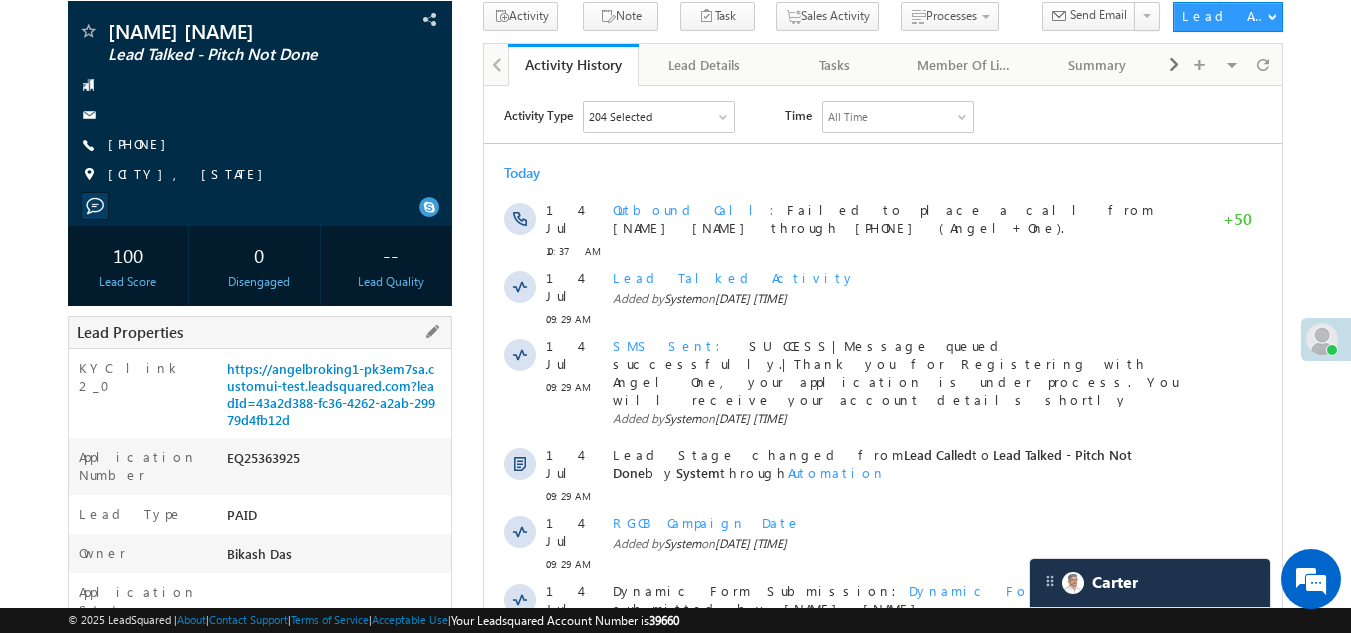 scroll, scrollTop: 0, scrollLeft: 0, axis: both 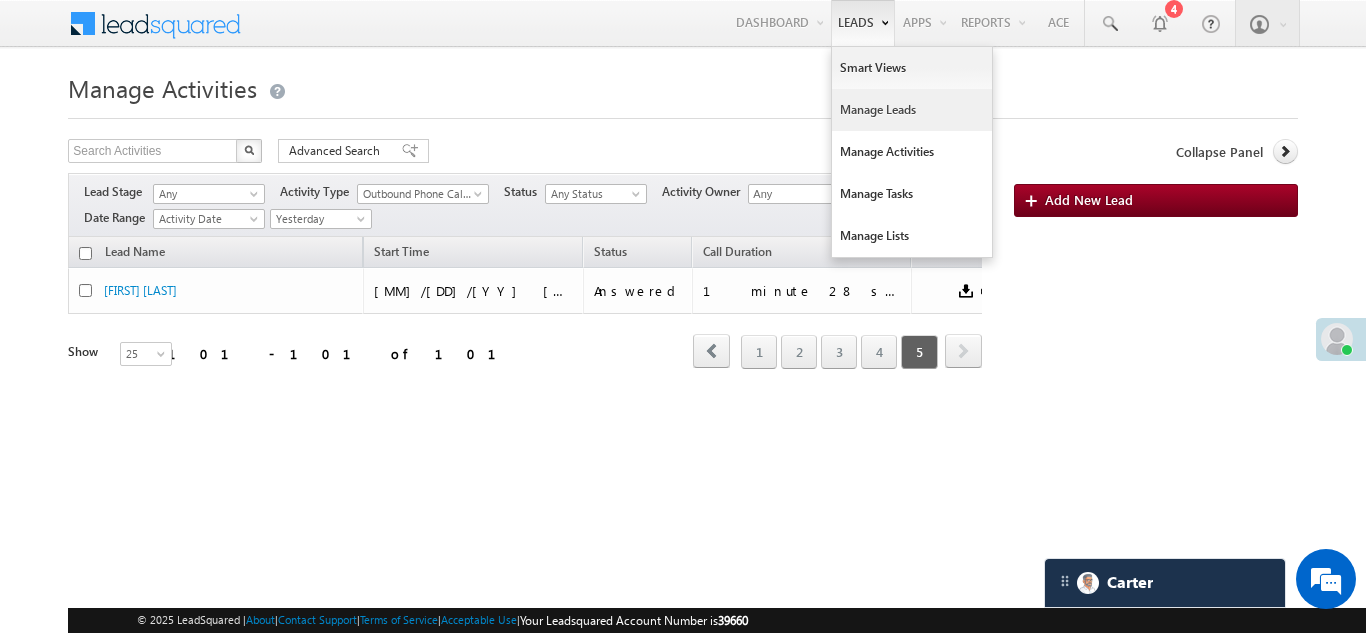 click on "Manage Leads" at bounding box center [912, 110] 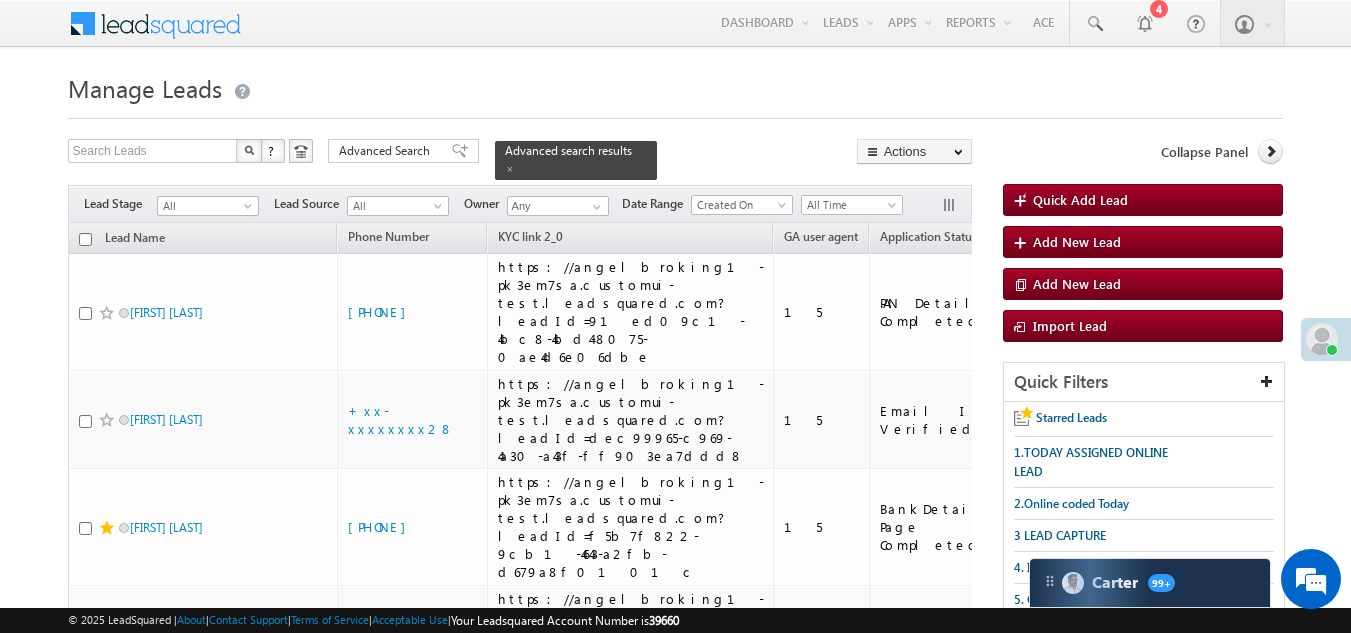 scroll, scrollTop: 0, scrollLeft: 0, axis: both 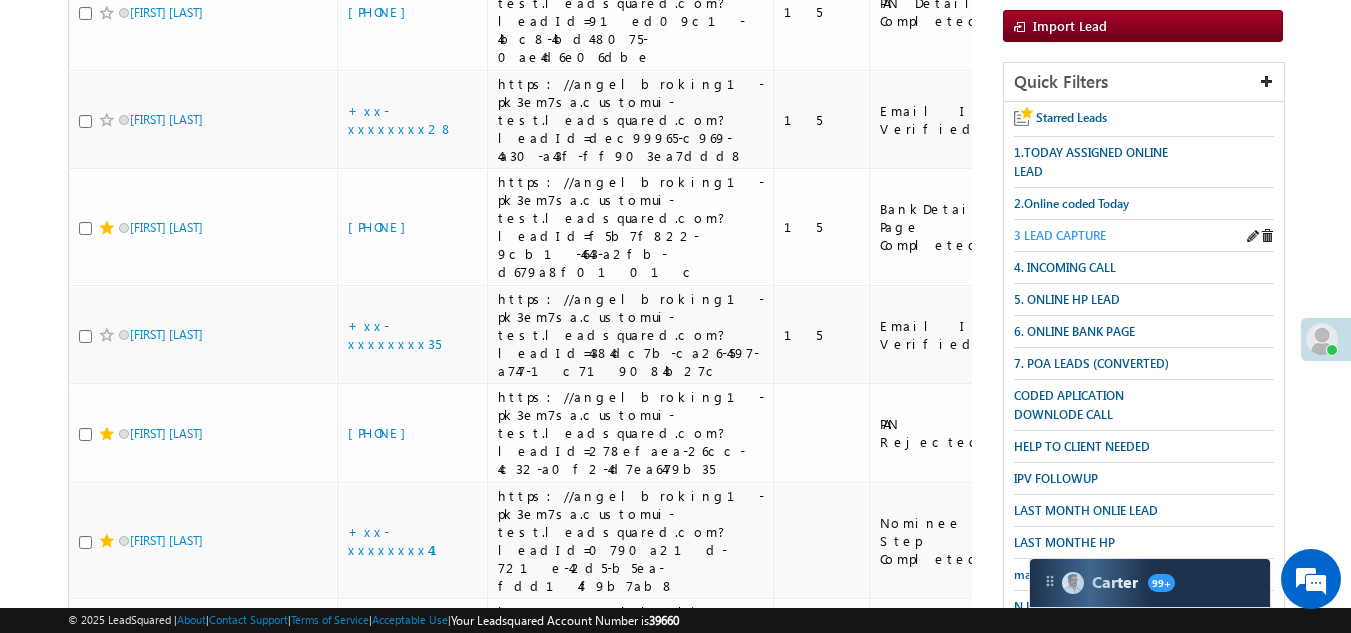 click on "3 LEAD CAPTURE" at bounding box center (1060, 235) 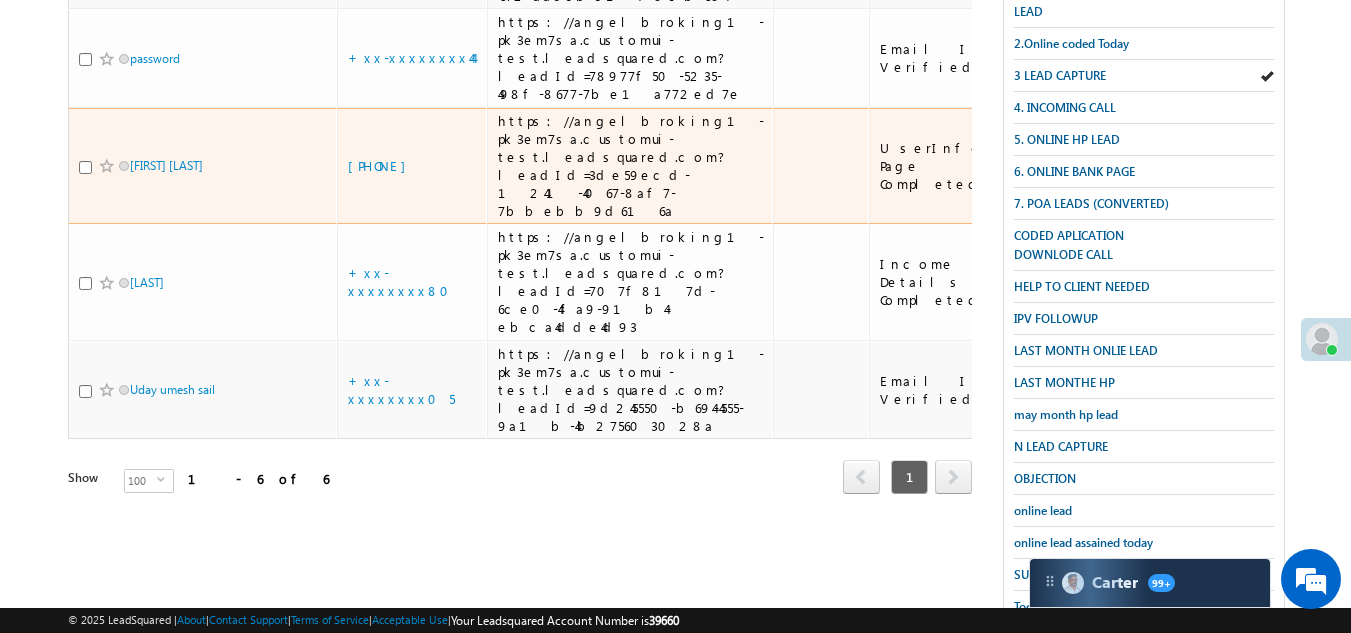 scroll, scrollTop: 499, scrollLeft: 0, axis: vertical 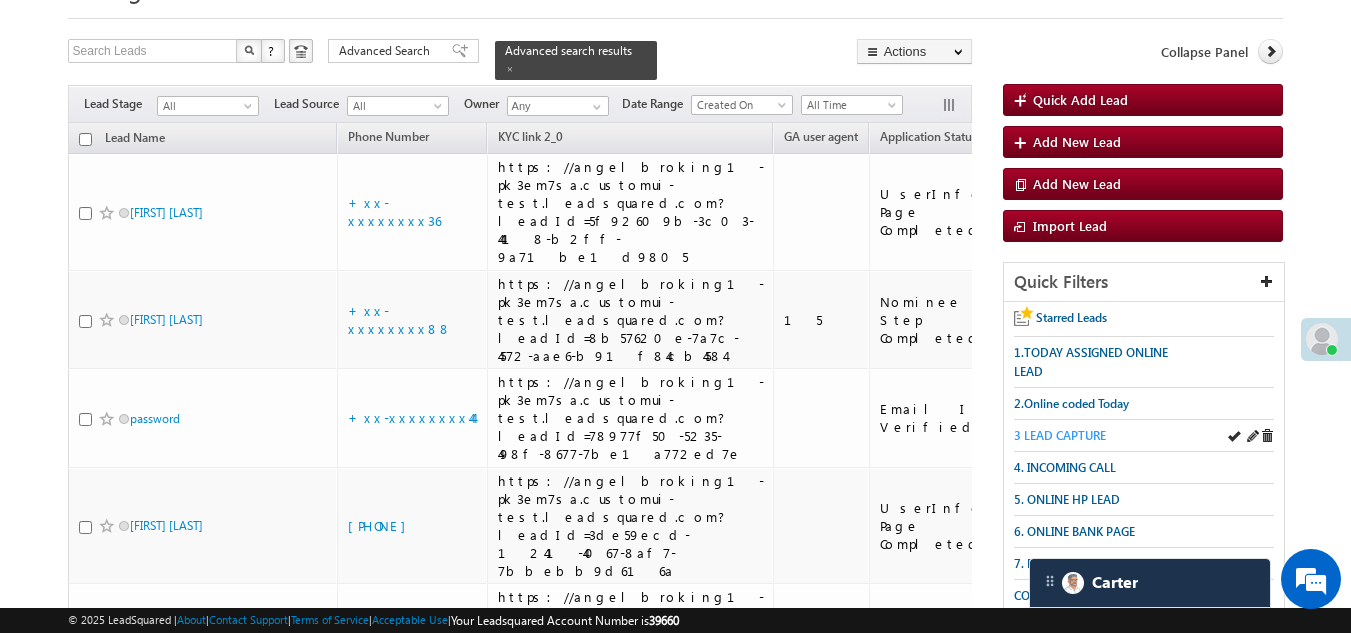 click on "3 LEAD CAPTURE" at bounding box center [1060, 435] 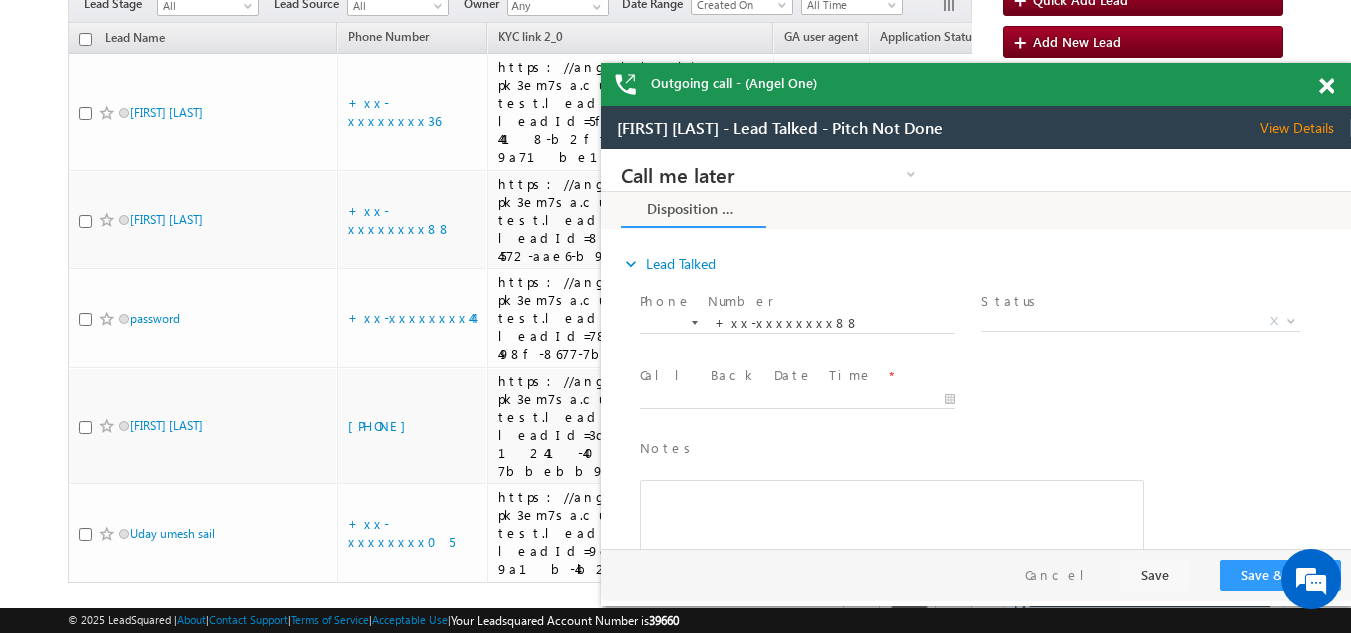 scroll, scrollTop: 0, scrollLeft: 0, axis: both 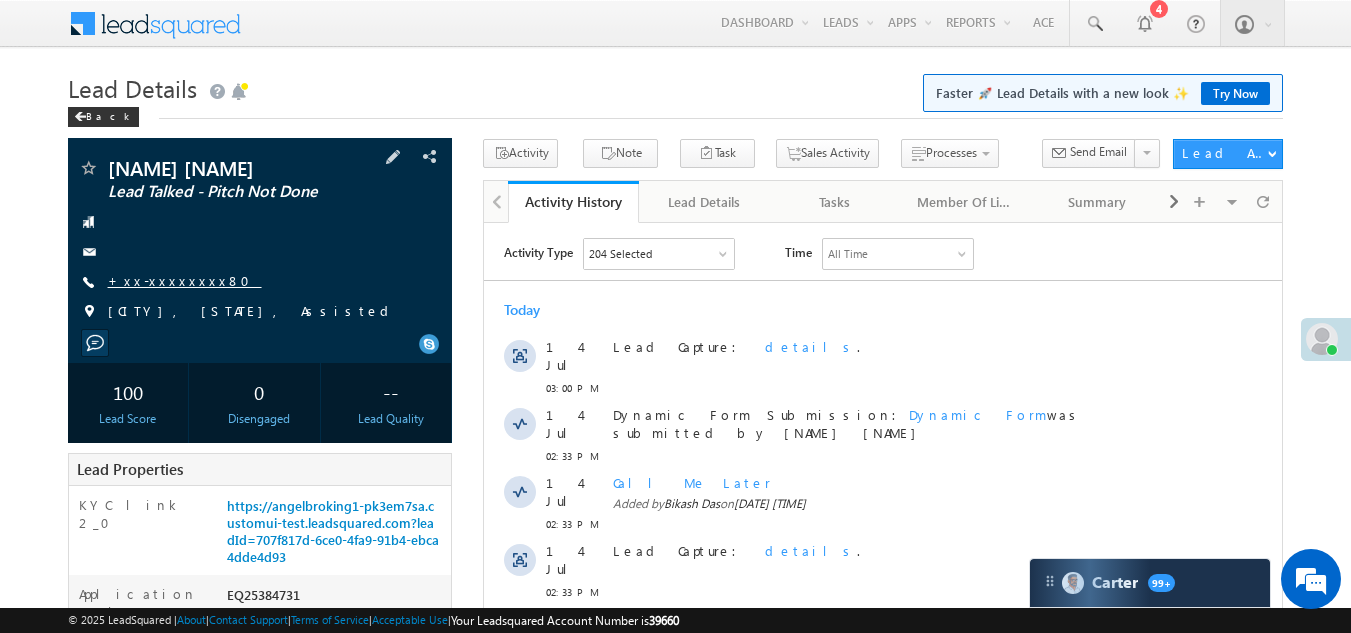 click on "+xx-xxxxxxxx80" at bounding box center (185, 280) 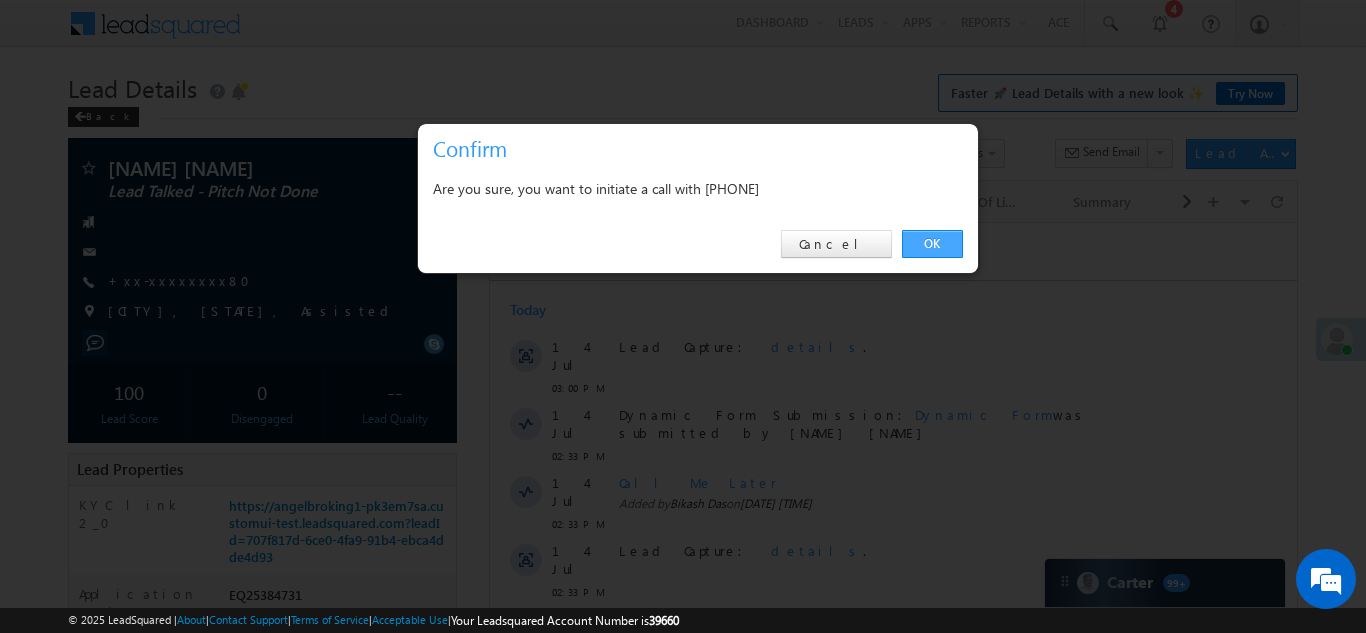 click on "OK" at bounding box center [932, 244] 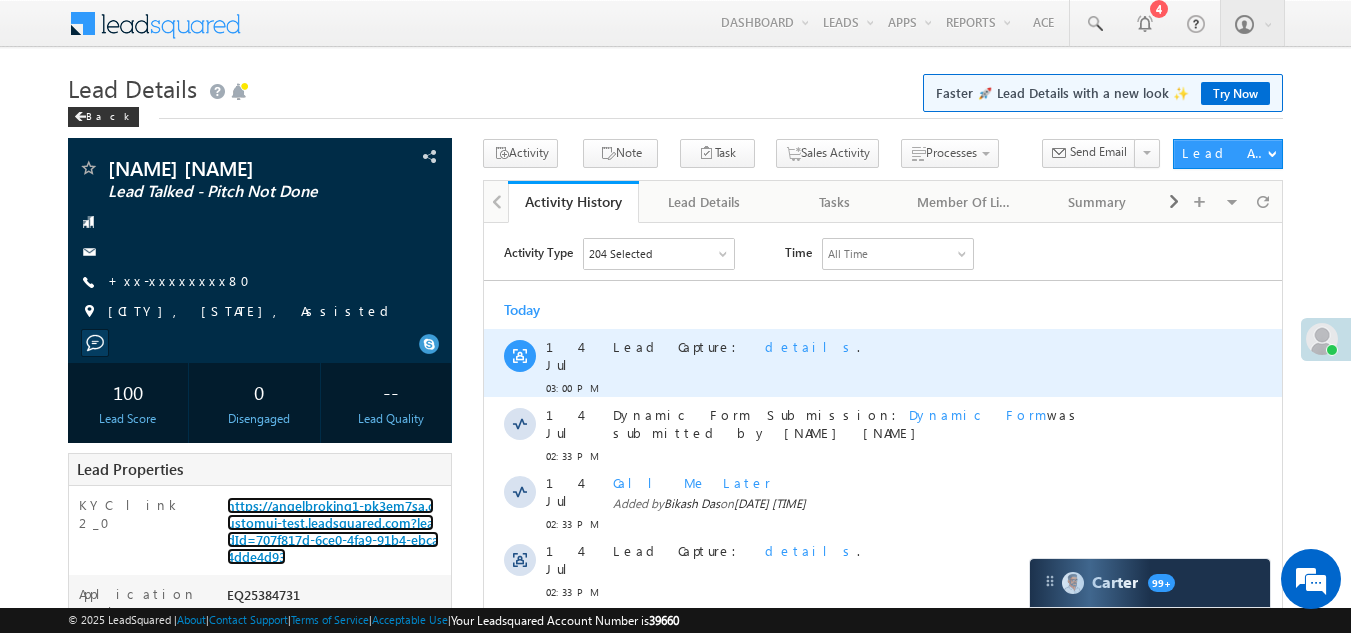 scroll, scrollTop: 0, scrollLeft: 0, axis: both 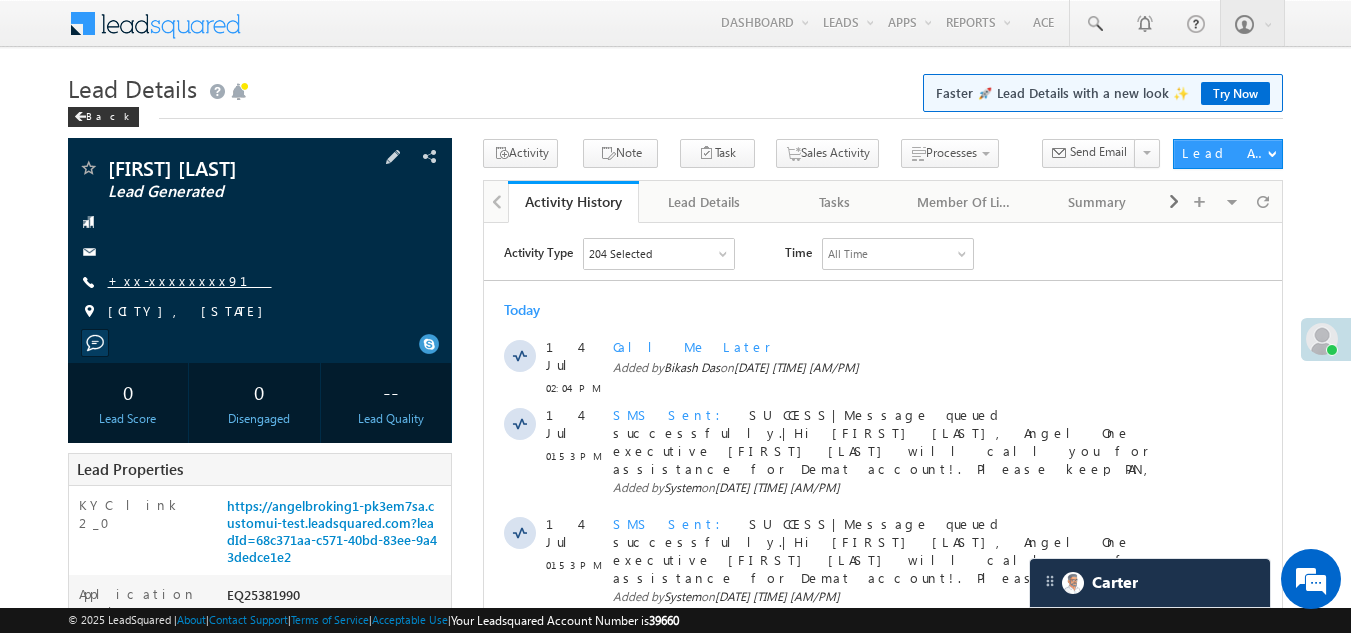 click on "+xx-xxxxxxxx91" at bounding box center [190, 280] 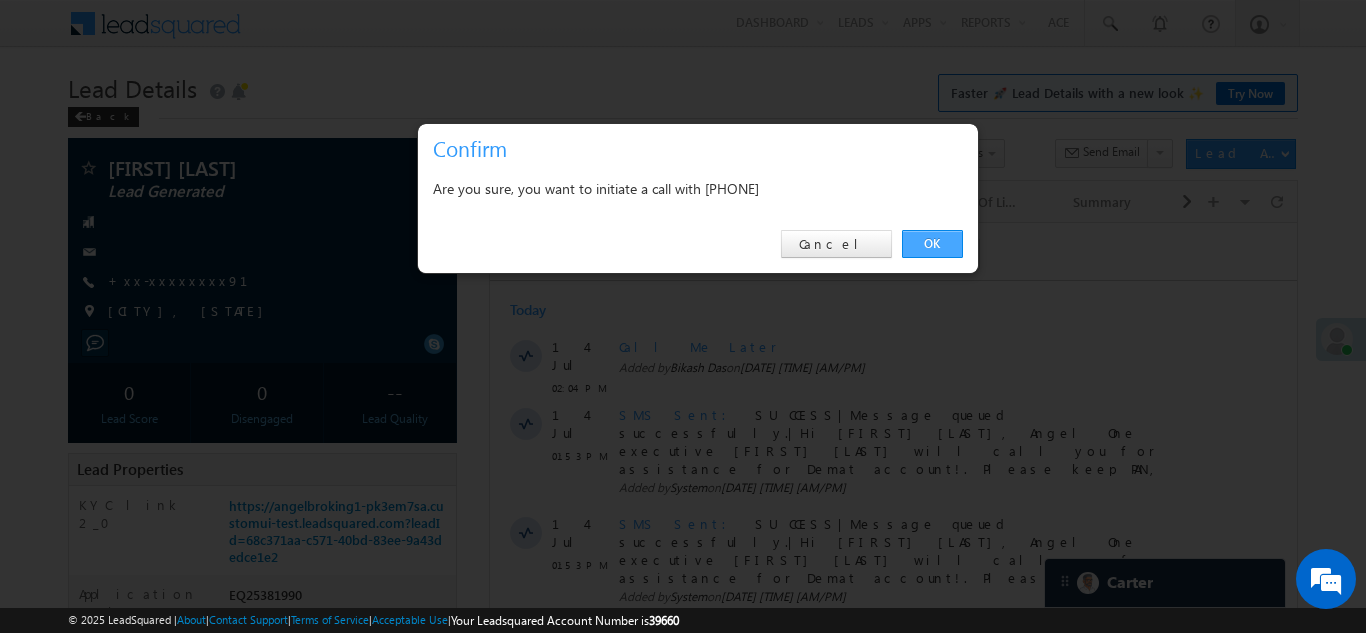 click on "OK" at bounding box center [932, 244] 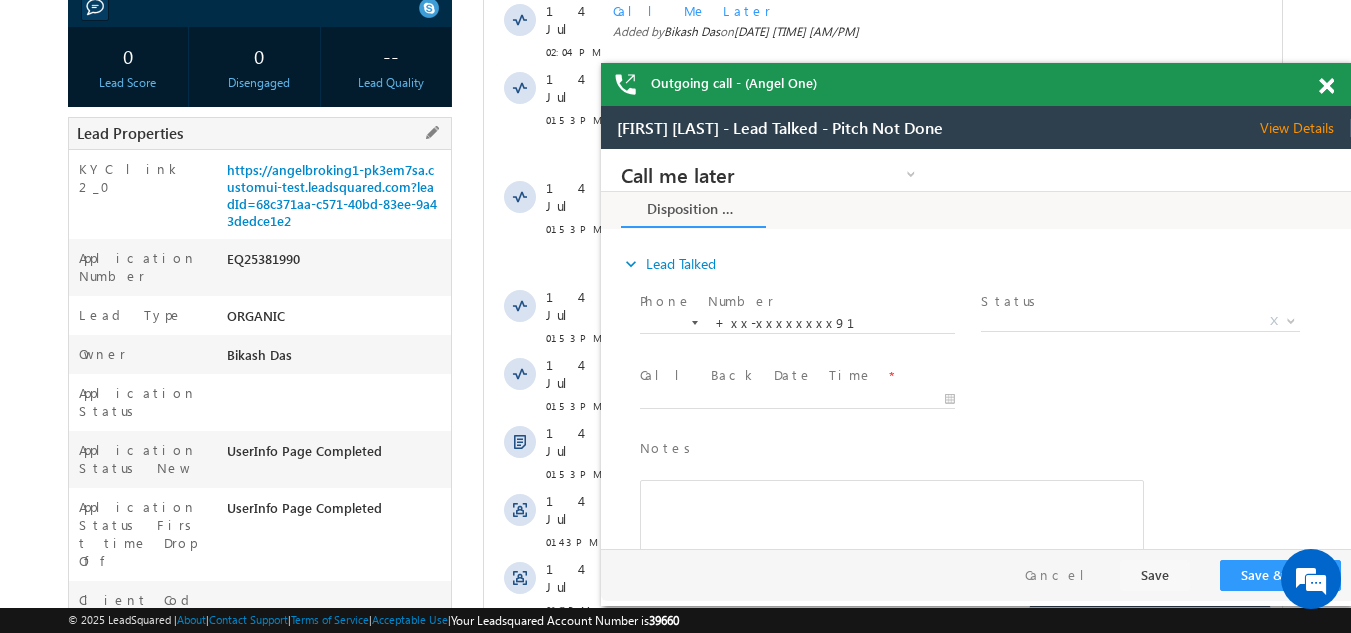 scroll, scrollTop: 400, scrollLeft: 0, axis: vertical 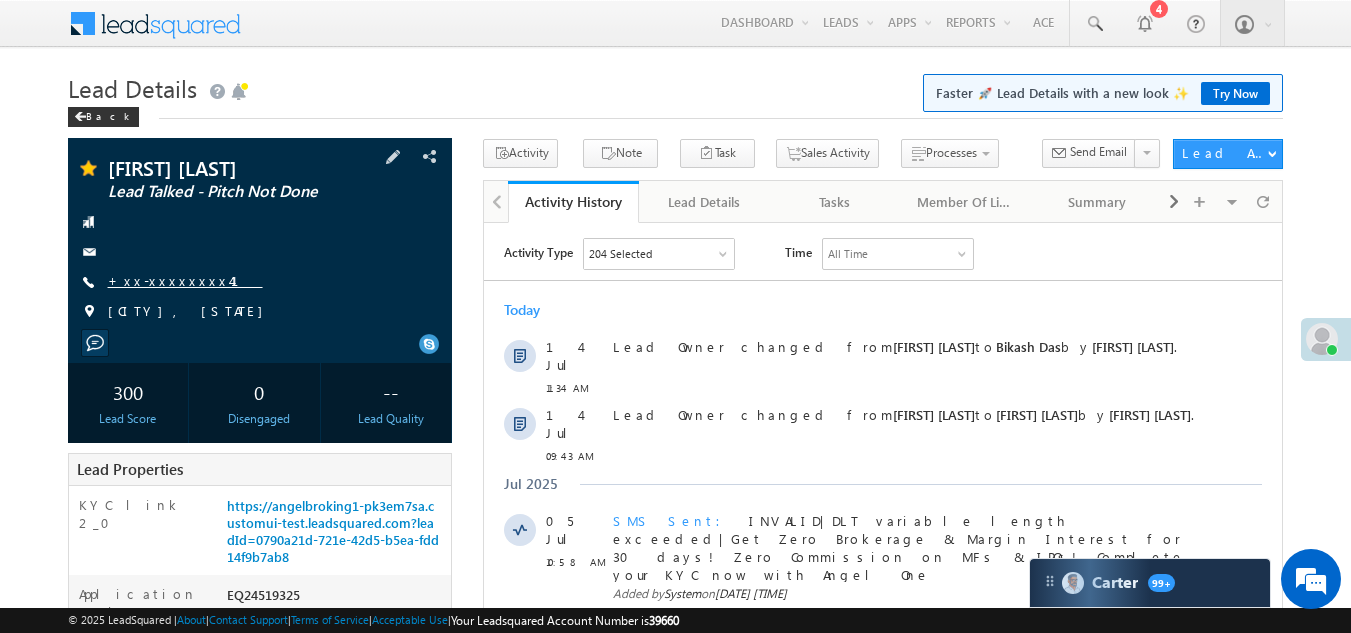 click on "+xx-xxxxxxxx41" at bounding box center [185, 280] 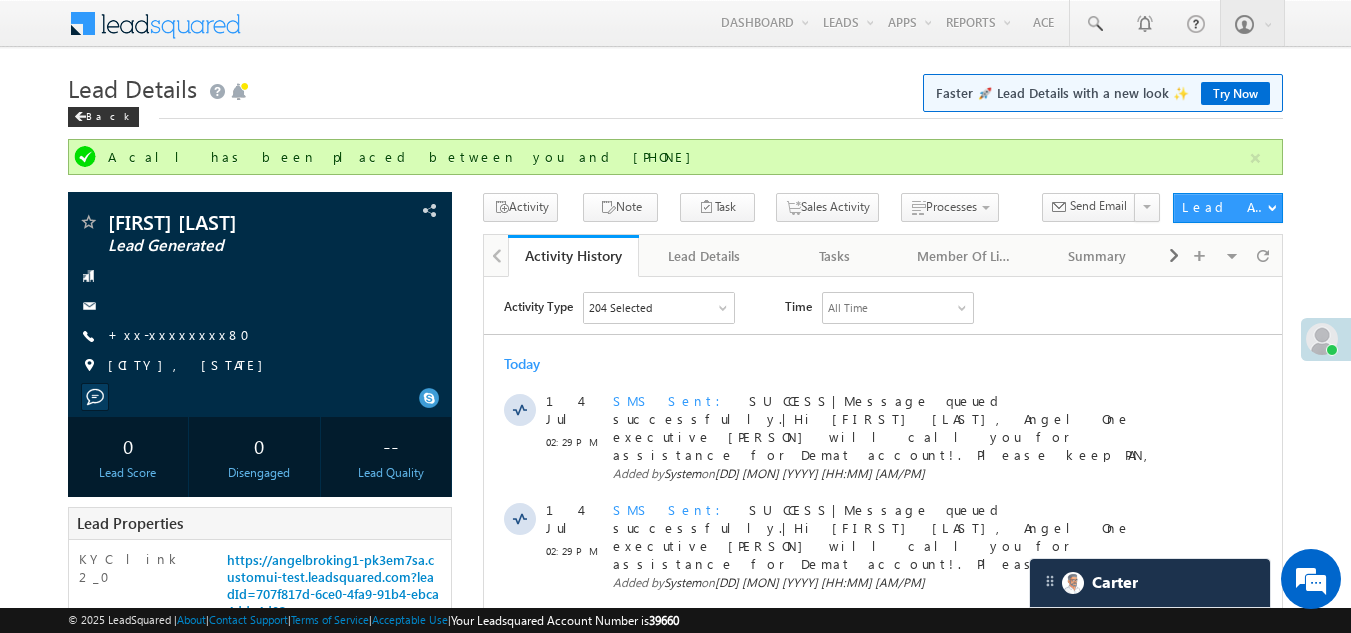 scroll, scrollTop: 0, scrollLeft: 0, axis: both 